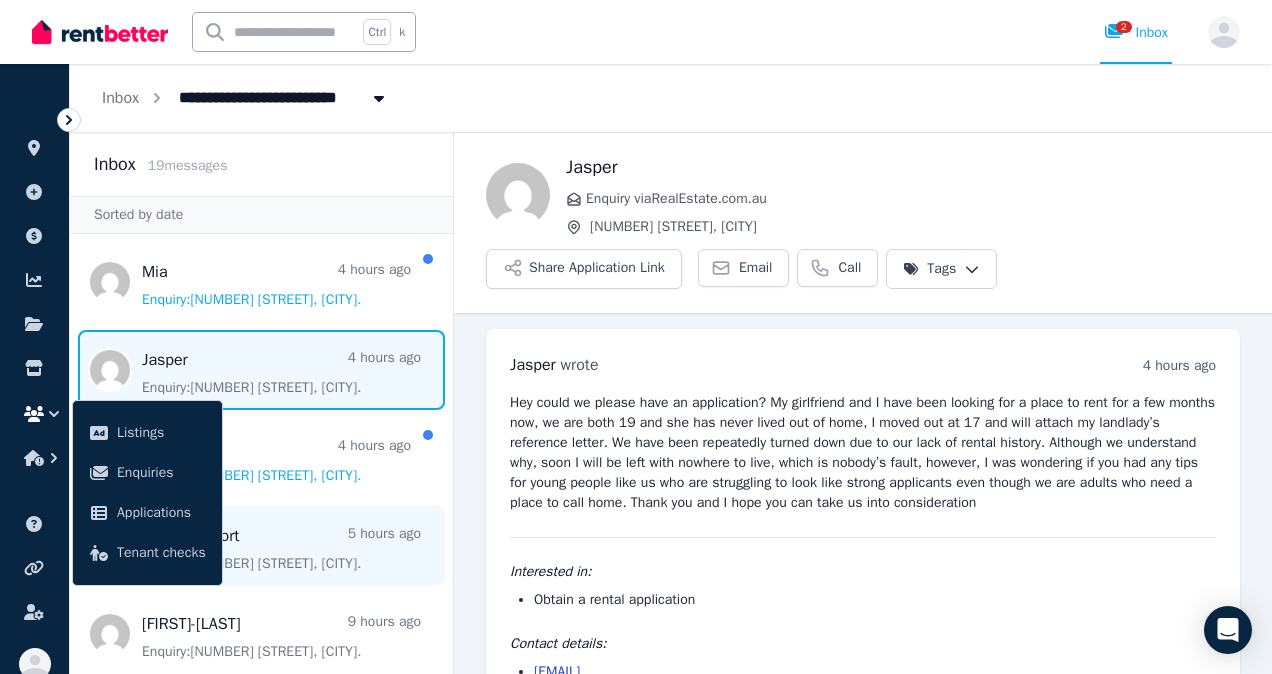 scroll, scrollTop: 0, scrollLeft: 0, axis: both 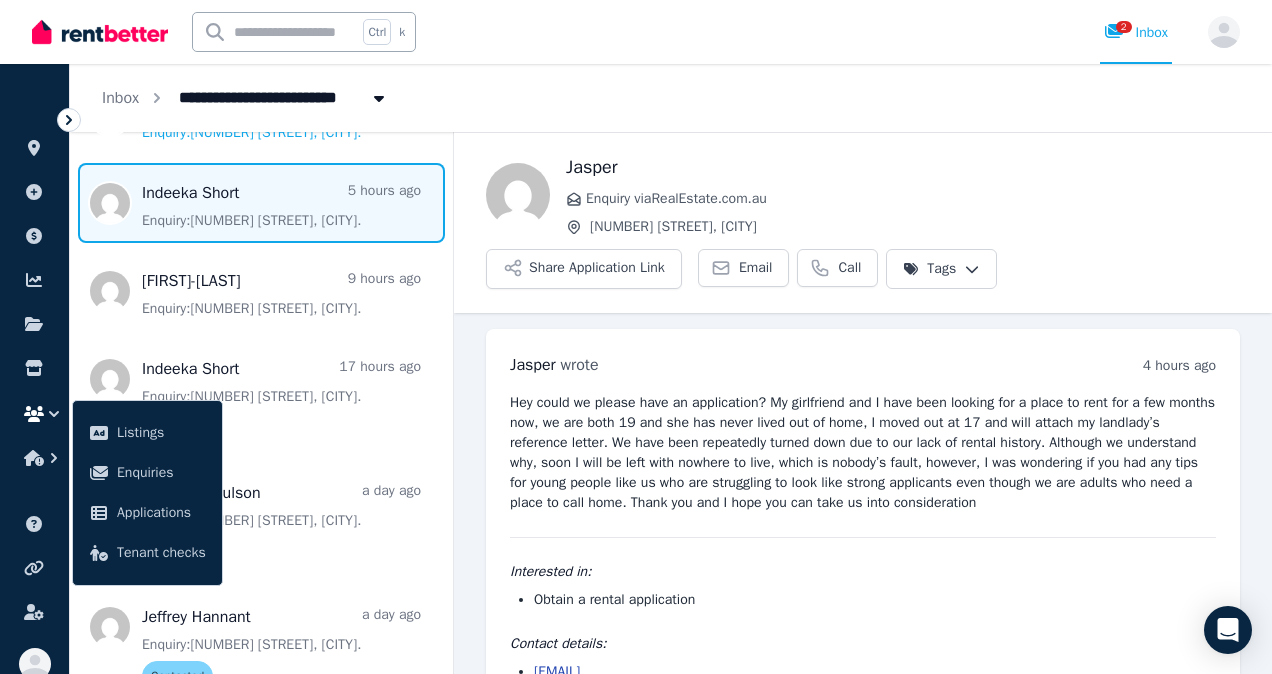 click at bounding box center [261, 203] 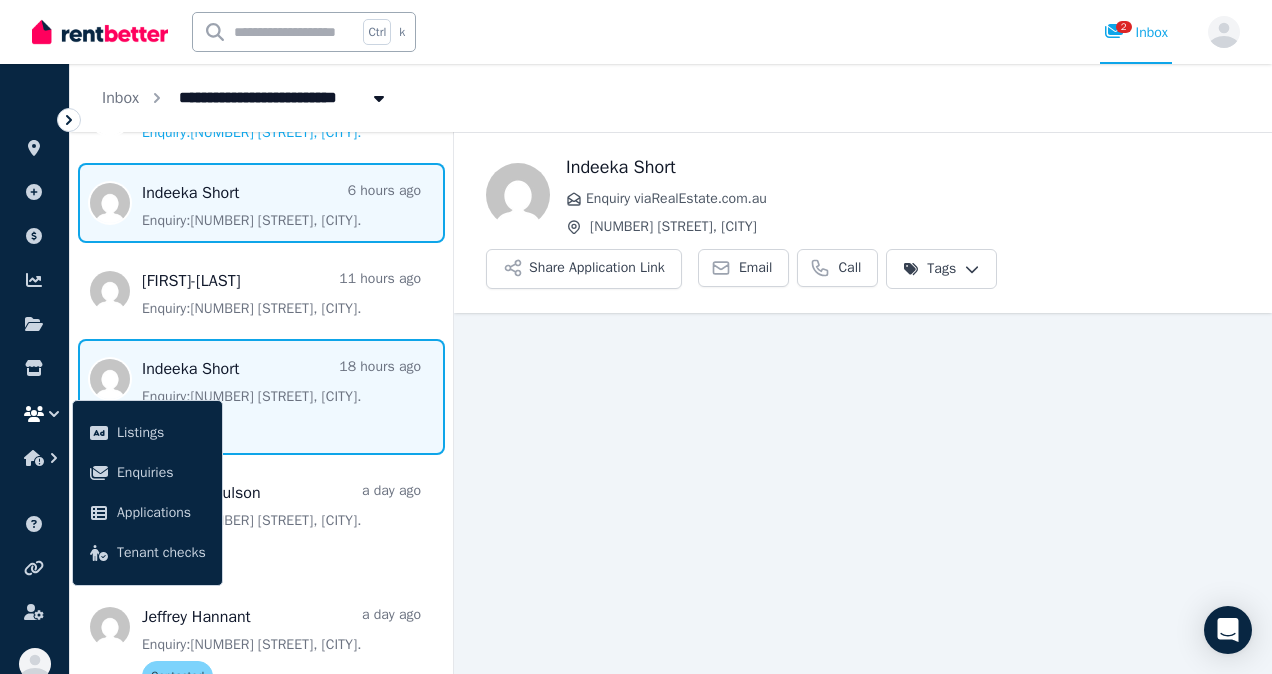 click at bounding box center (261, 397) 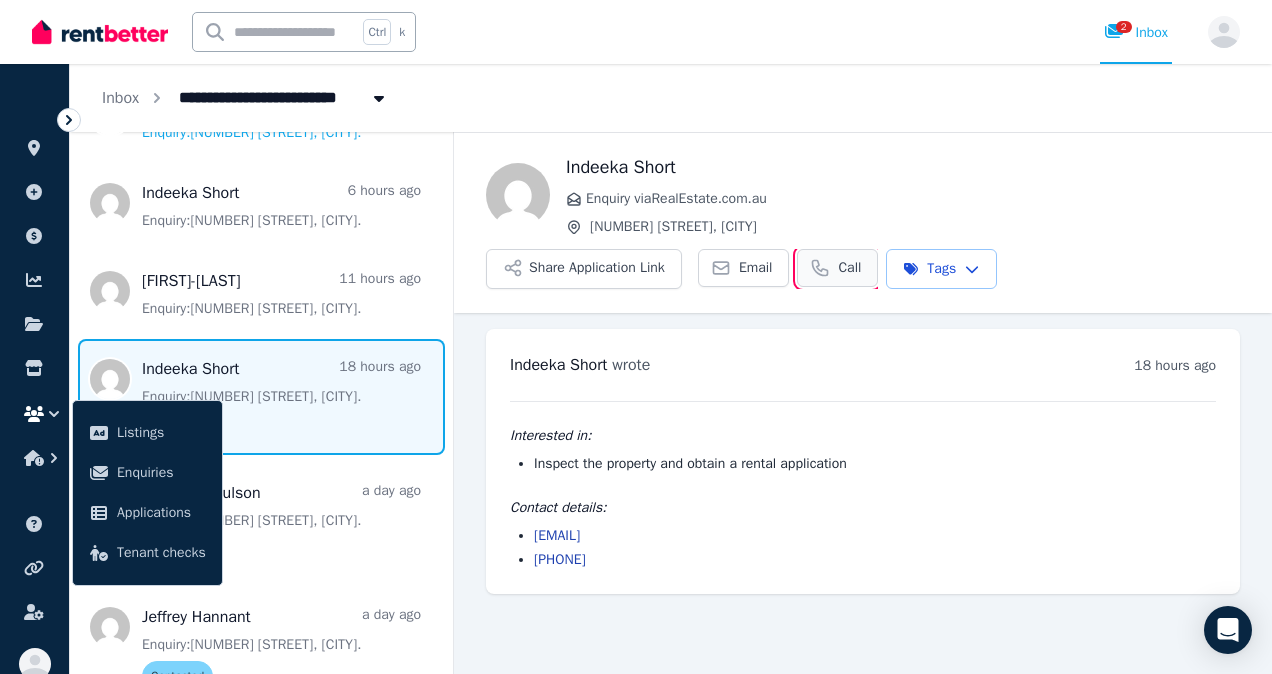 click on "Call" at bounding box center (849, 268) 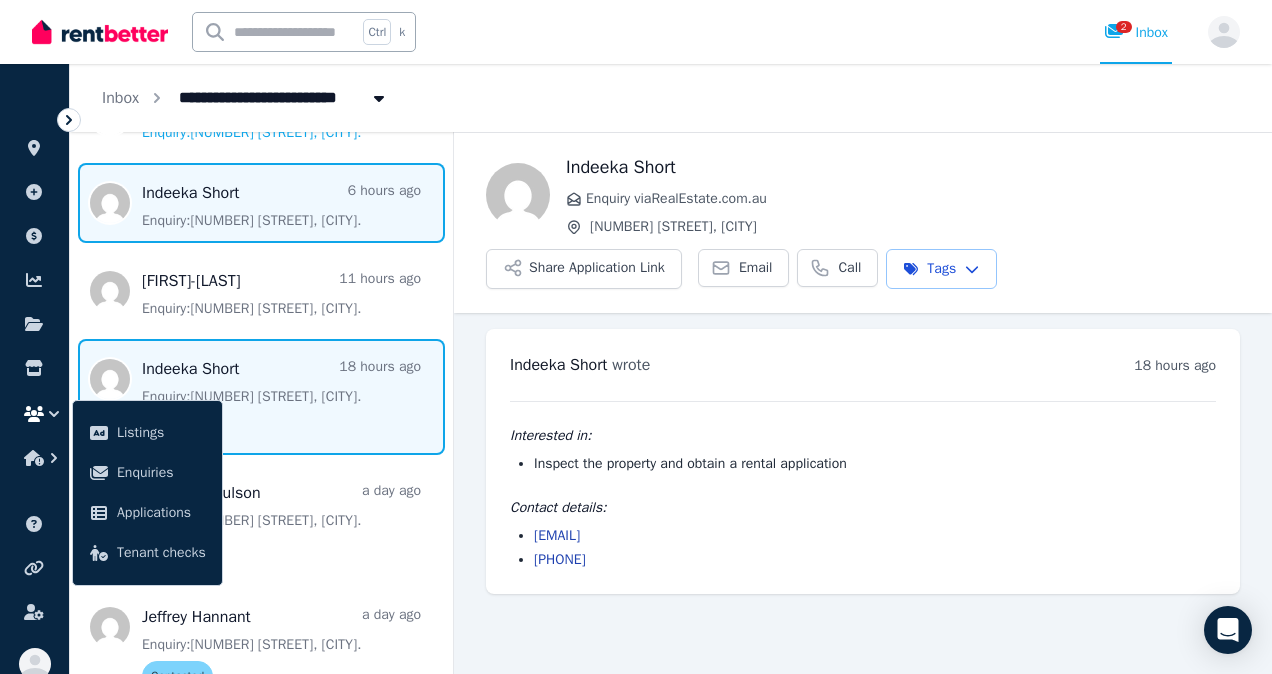 click at bounding box center [261, 203] 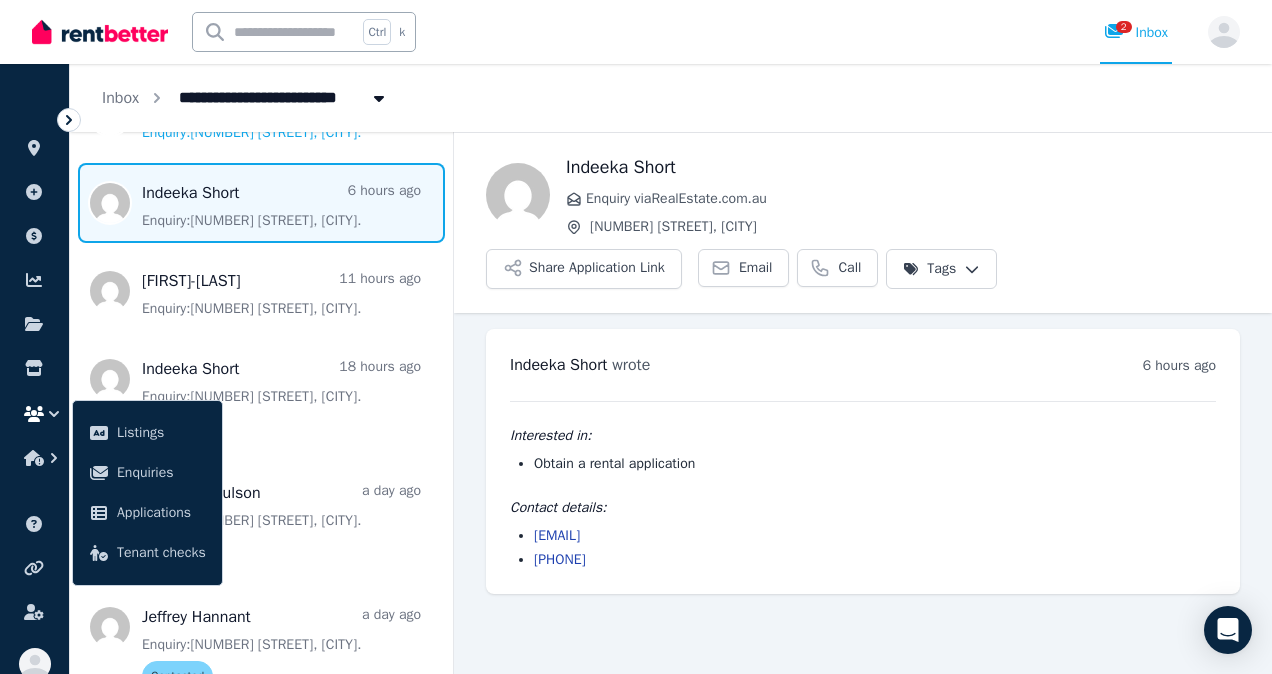 click at bounding box center (261, 203) 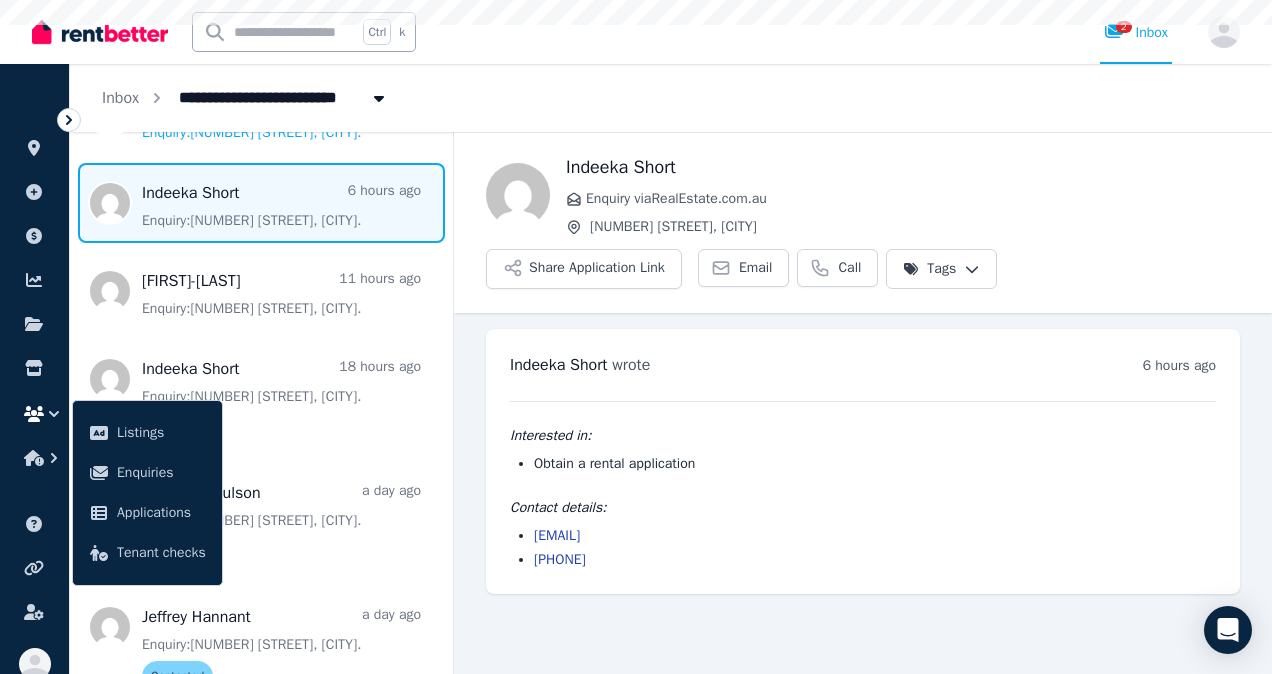 click at bounding box center (261, 203) 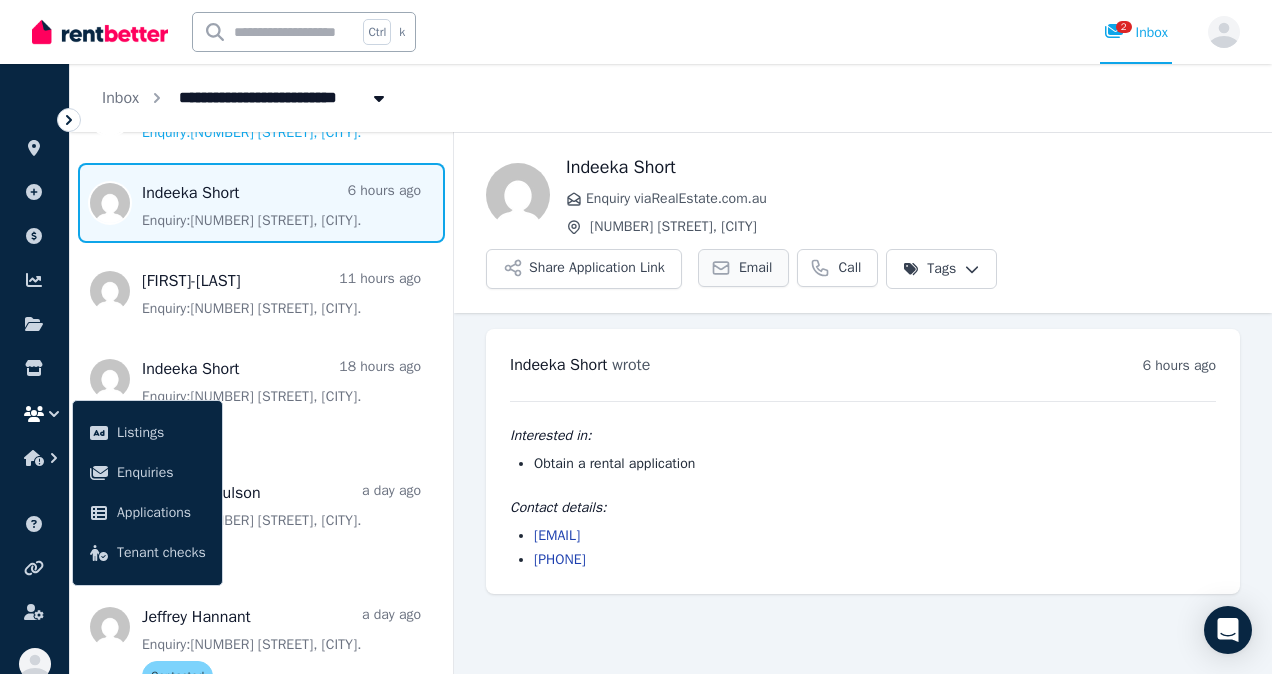 click on "Email" at bounding box center [756, 268] 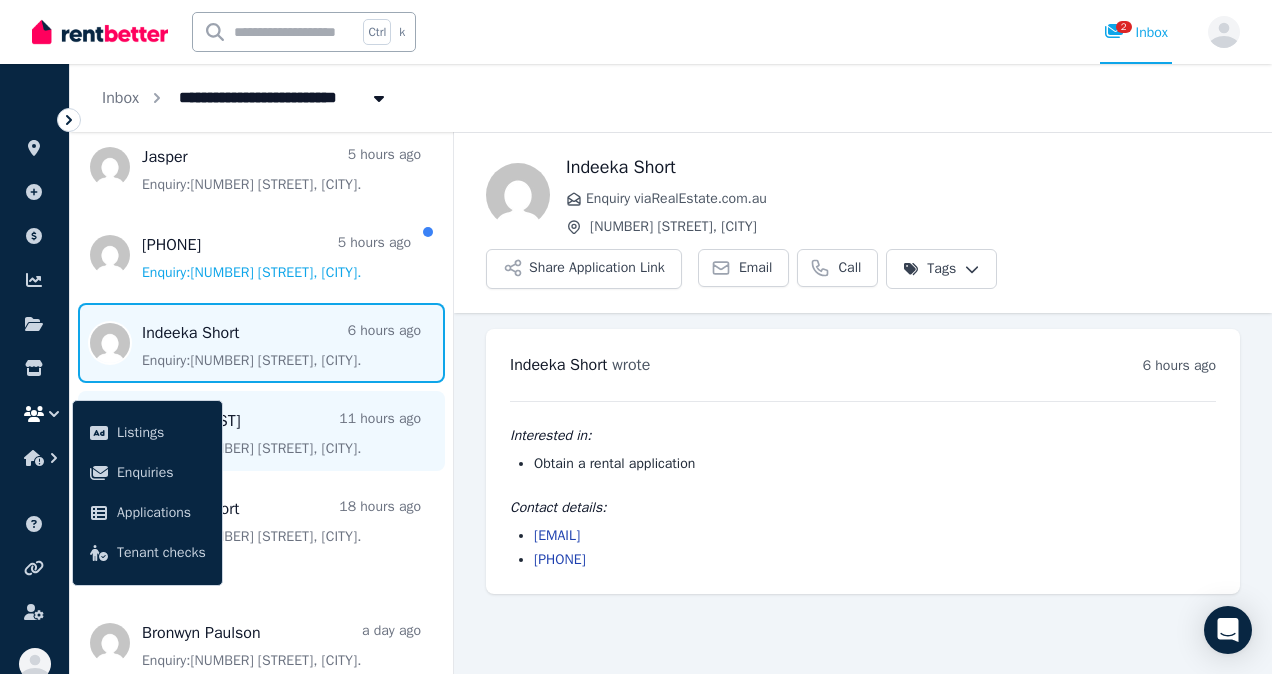 scroll, scrollTop: 198, scrollLeft: 0, axis: vertical 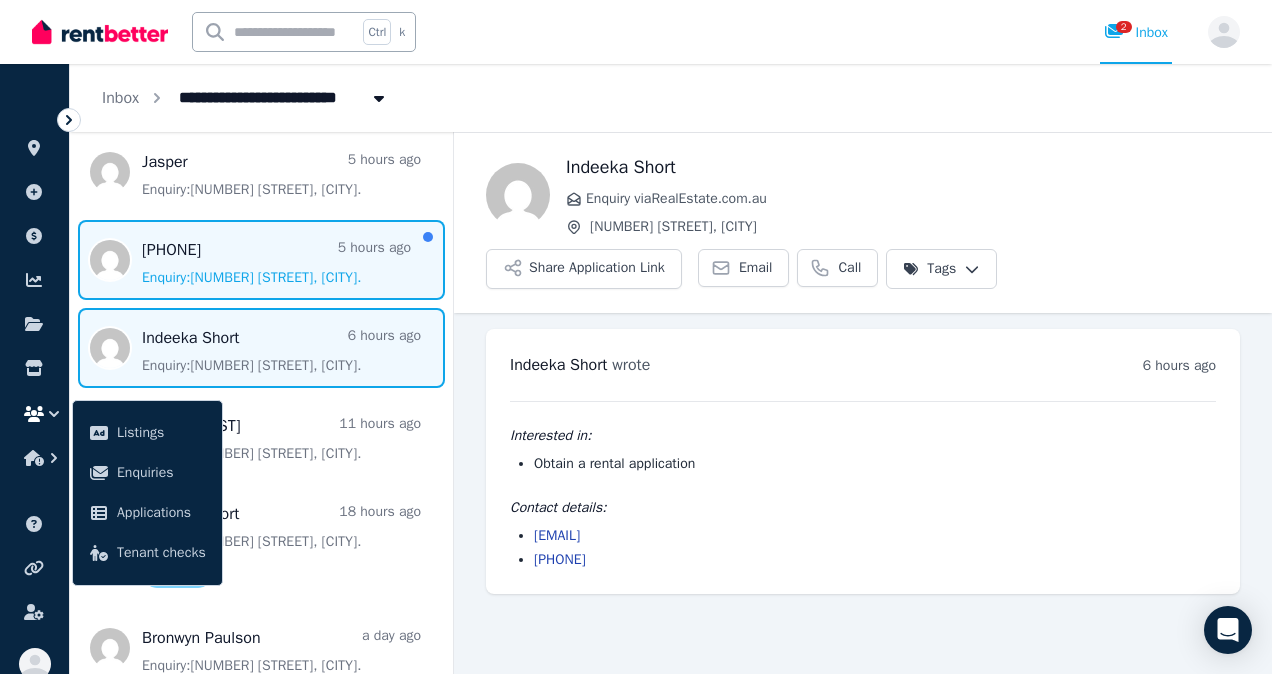 click at bounding box center (261, 260) 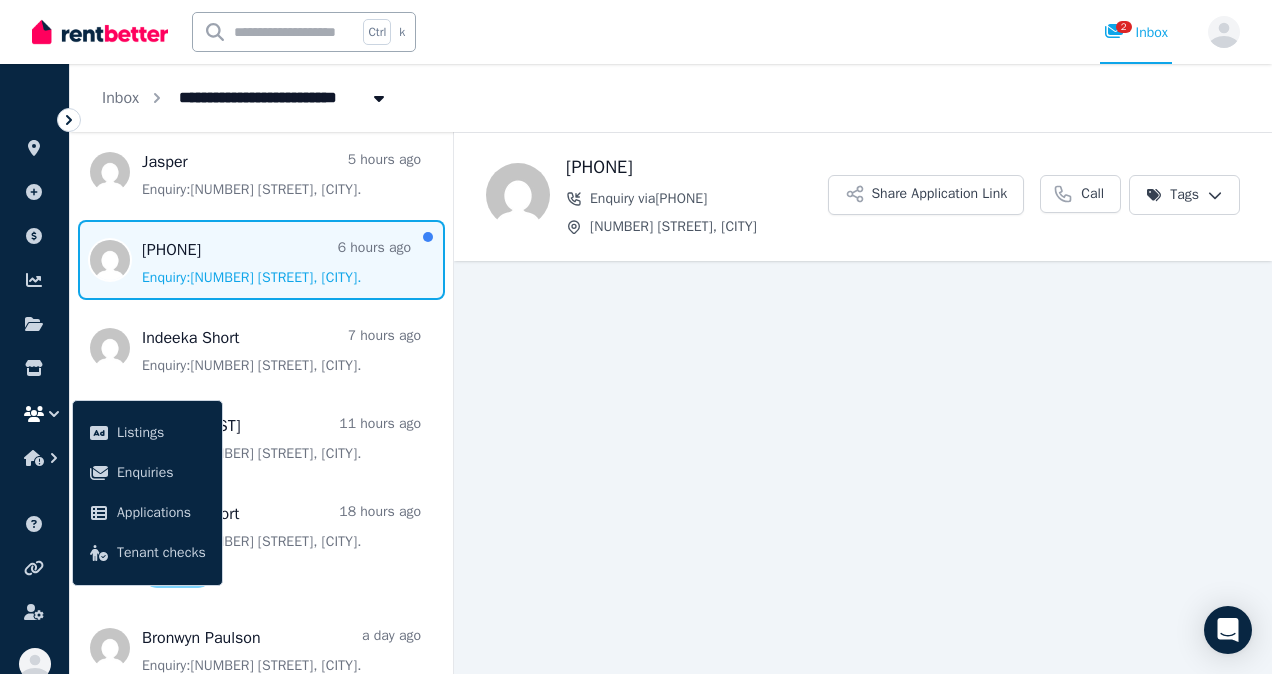scroll, scrollTop: 11, scrollLeft: 0, axis: vertical 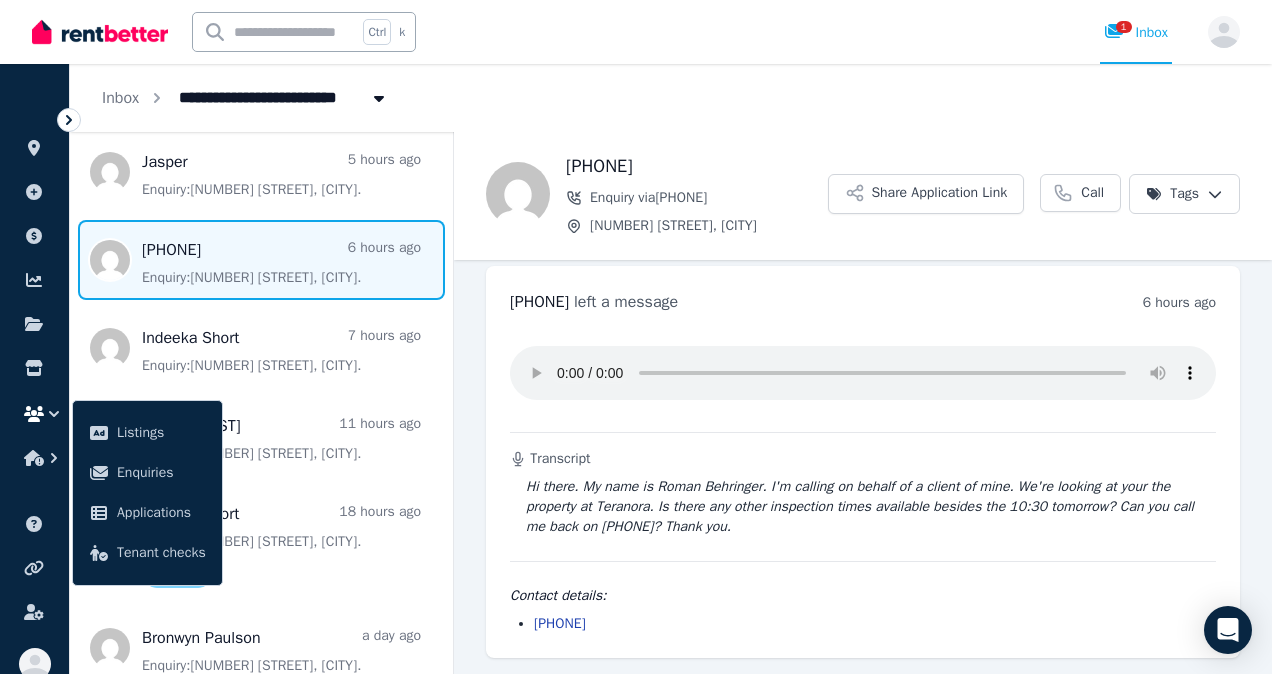 click at bounding box center (261, 260) 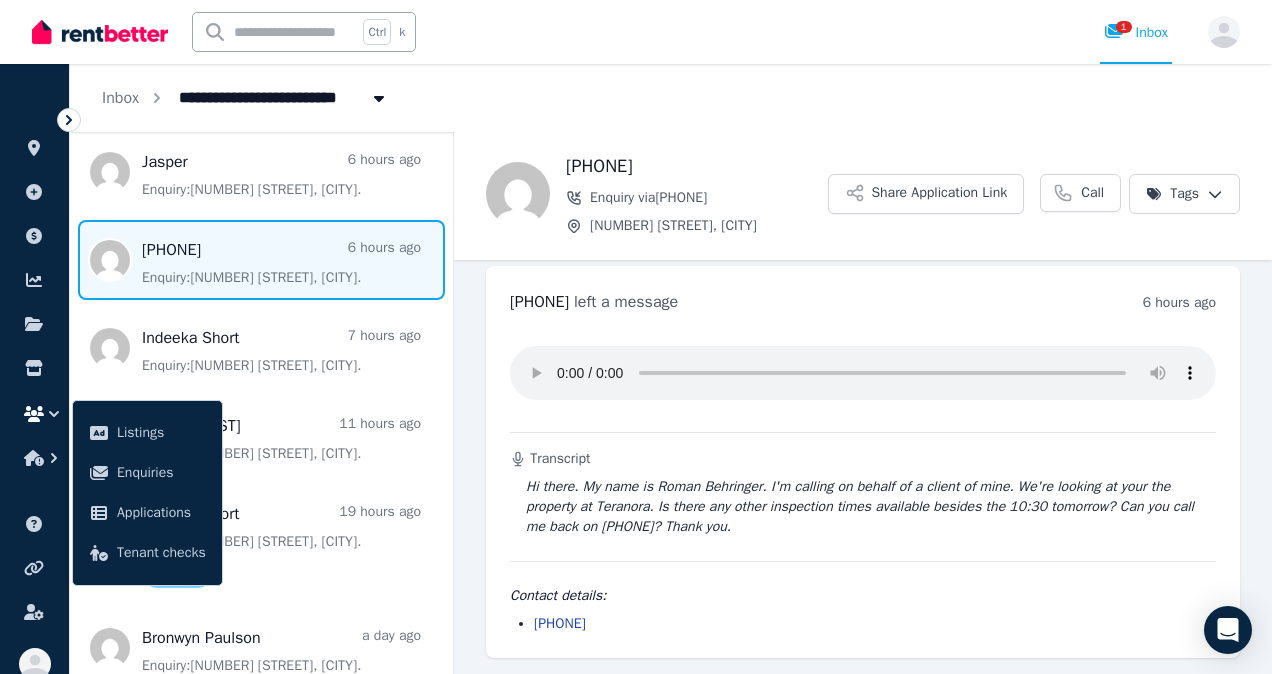 click on "**********" at bounding box center (636, 337) 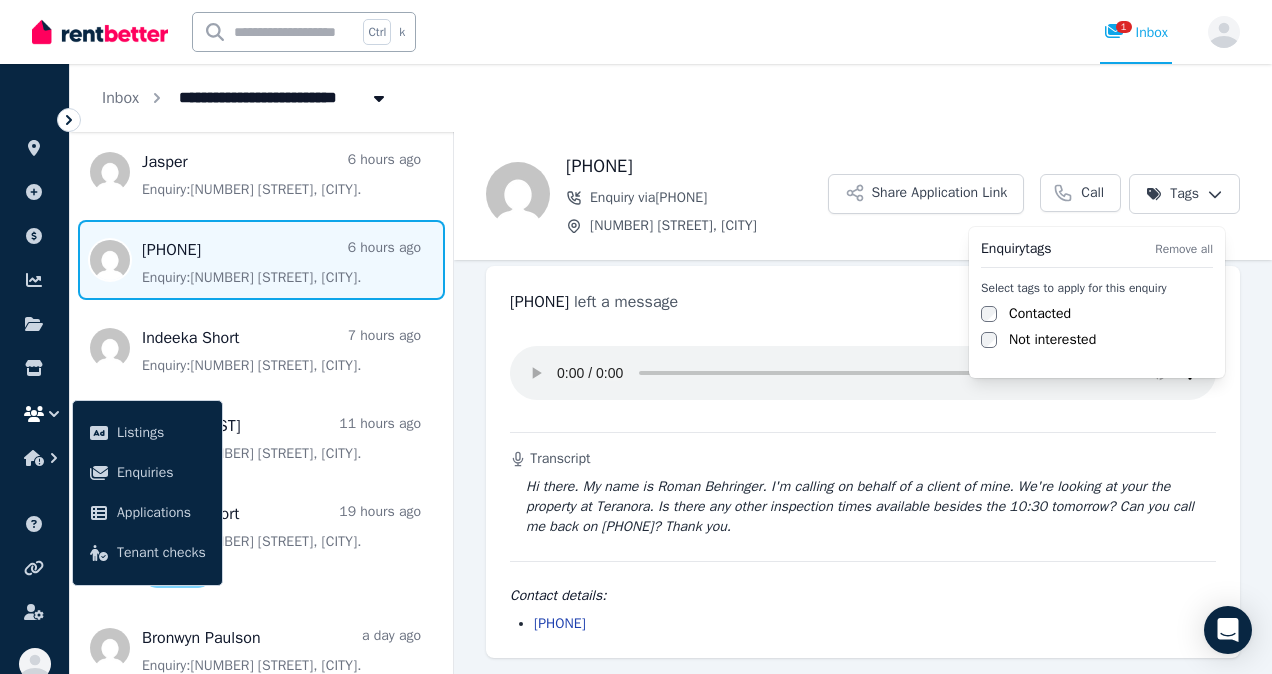 click on "Contacted" at bounding box center [1040, 314] 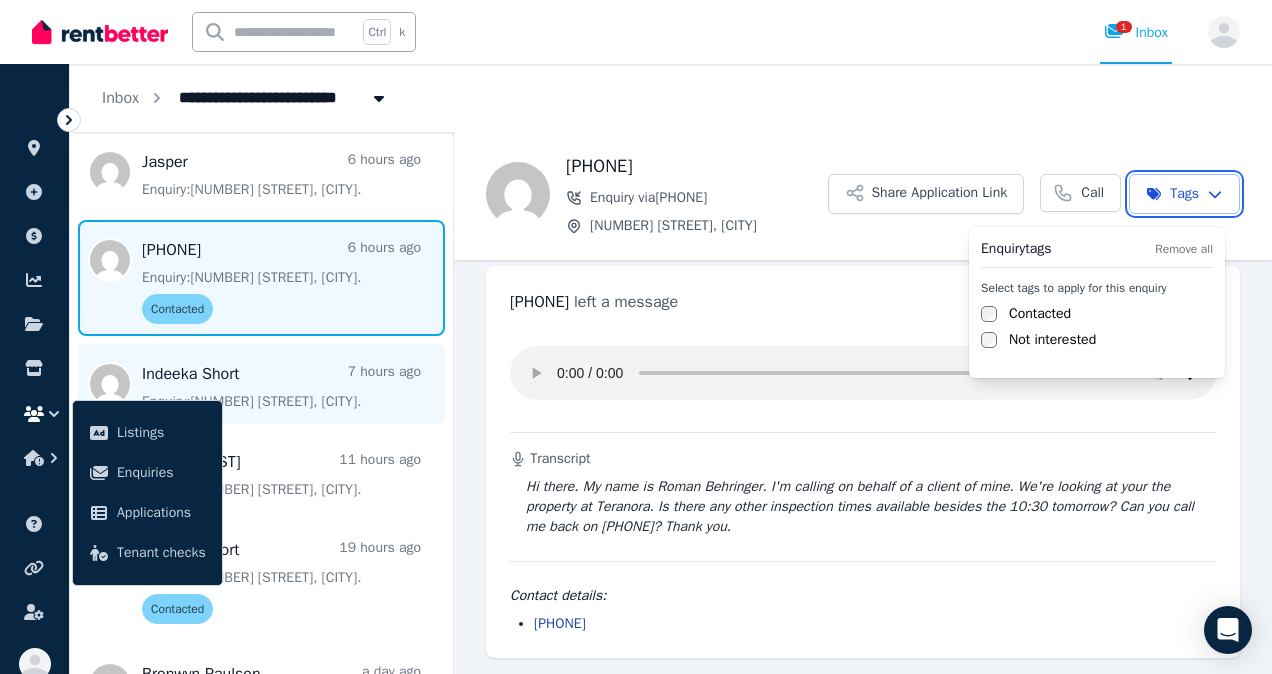 click on "**********" at bounding box center (636, 337) 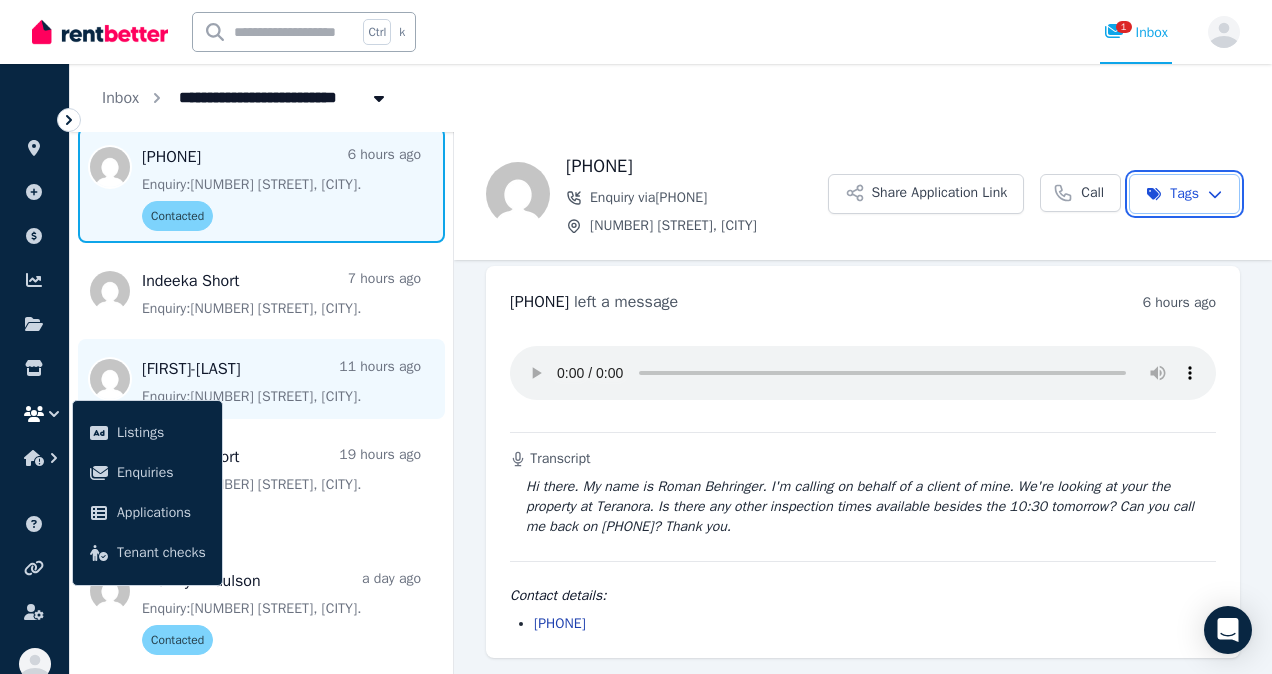 scroll, scrollTop: 290, scrollLeft: 0, axis: vertical 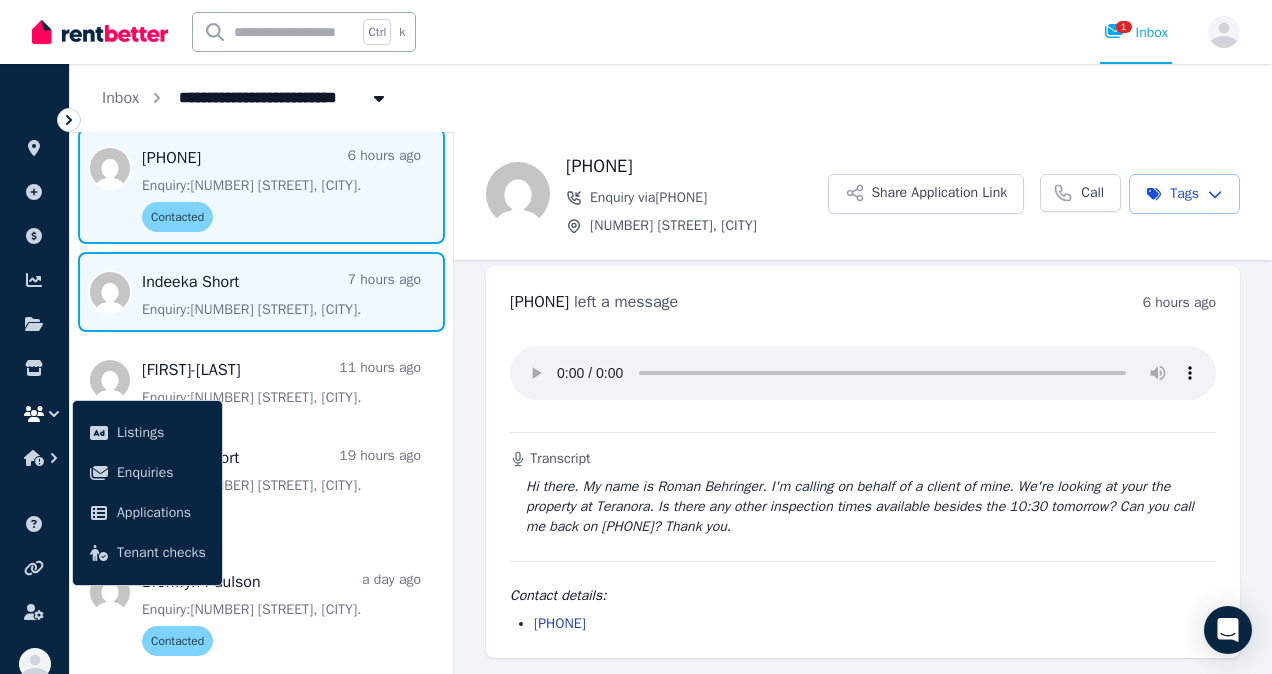 click at bounding box center [261, 292] 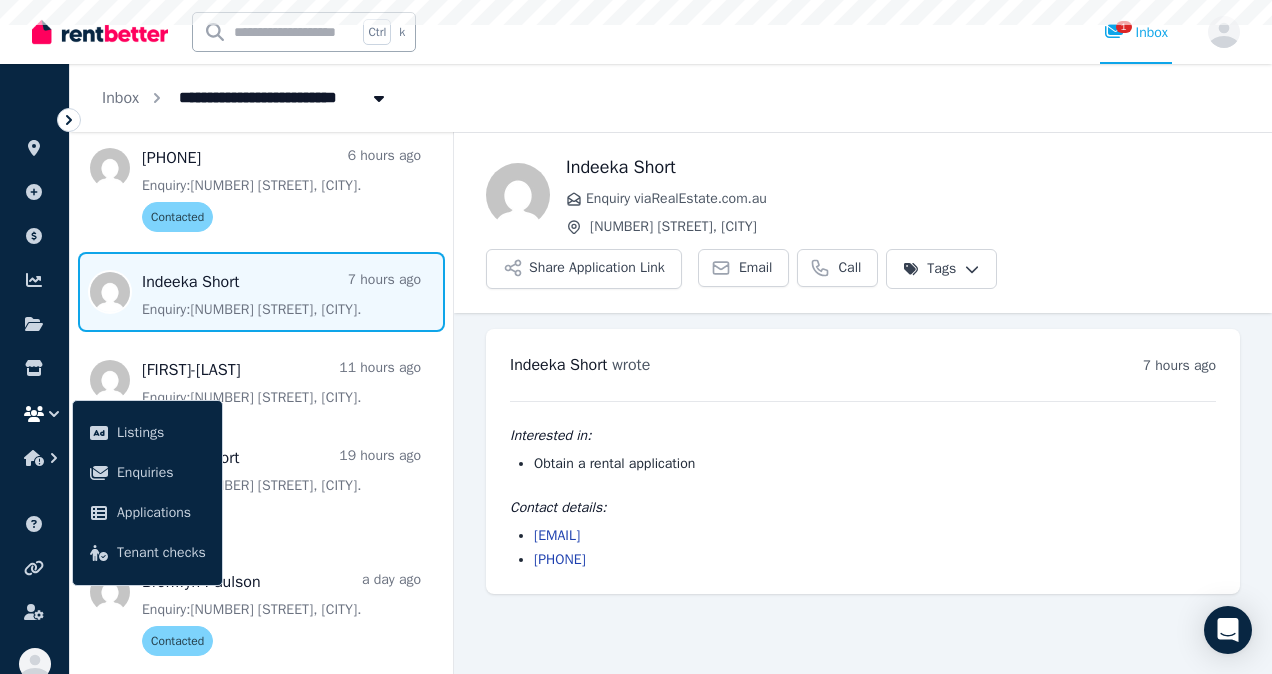 scroll, scrollTop: 0, scrollLeft: 0, axis: both 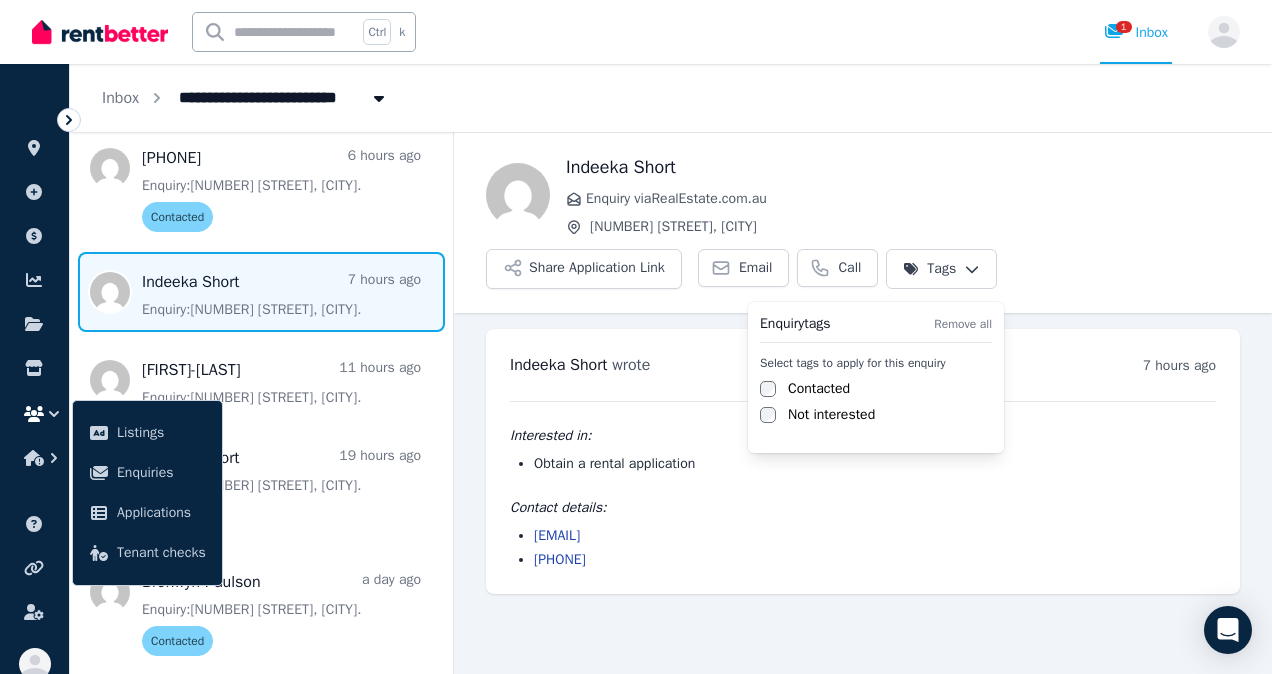 click on "**********" at bounding box center [636, 337] 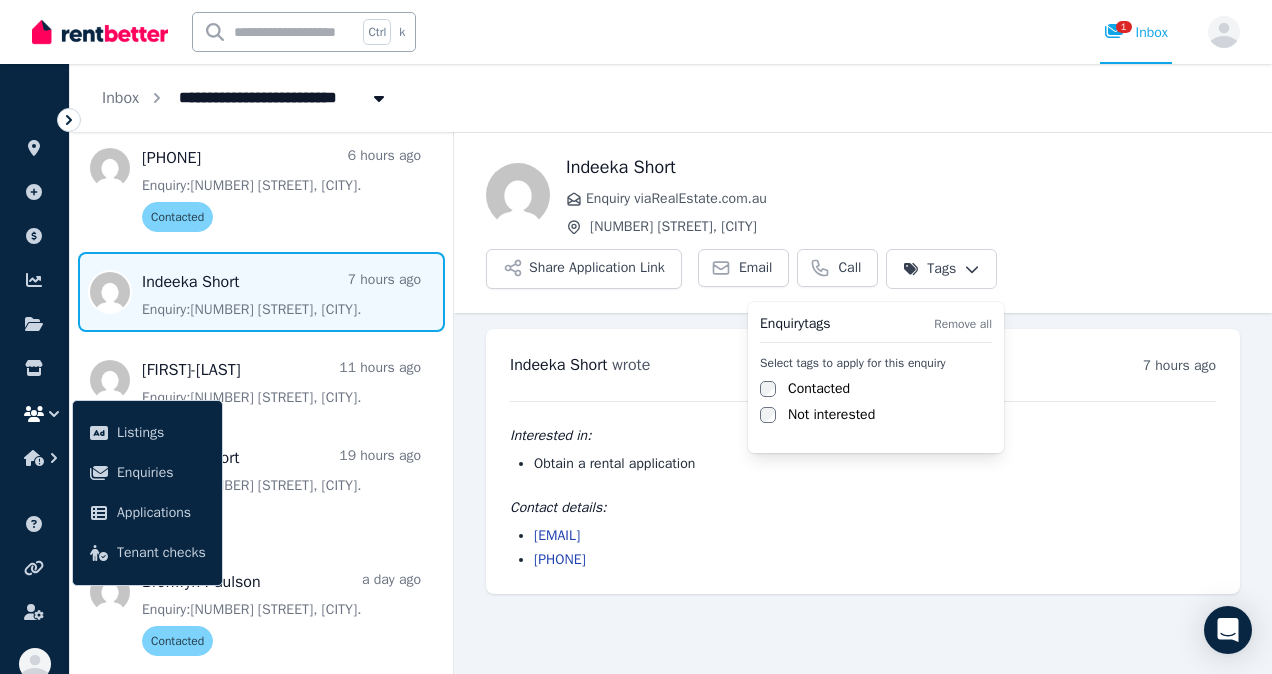 click on "Contacted" at bounding box center (819, 389) 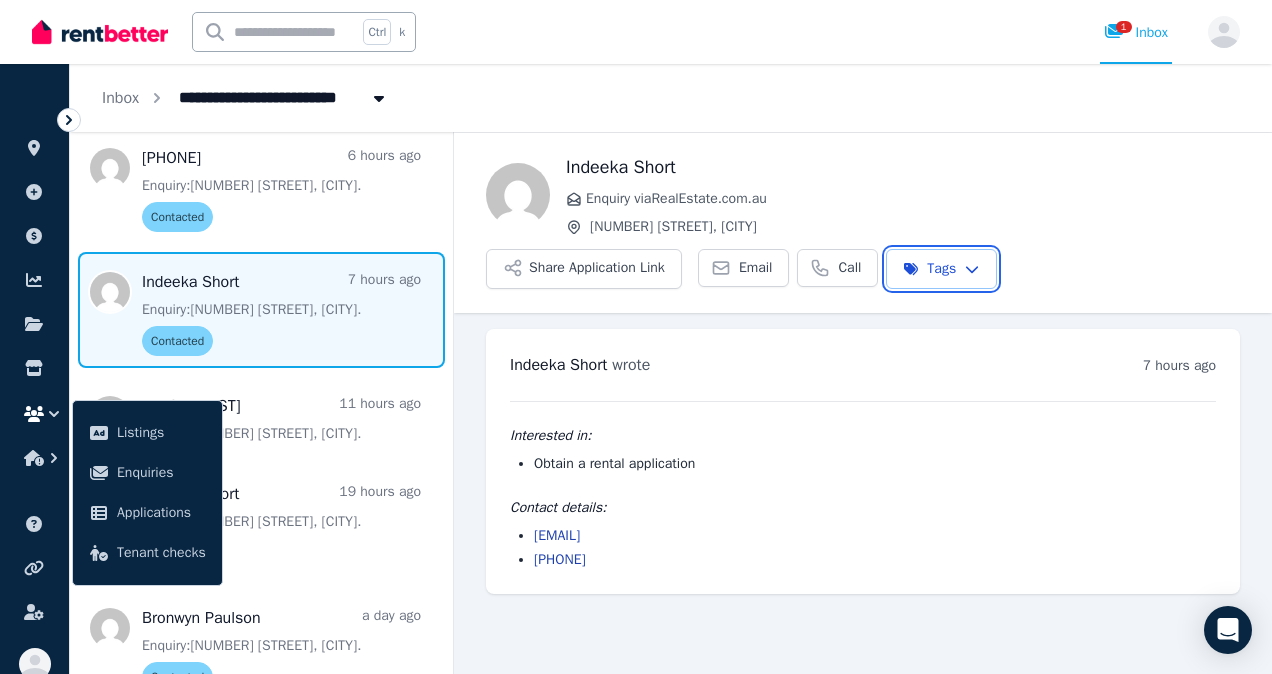 click on "**********" at bounding box center [636, 337] 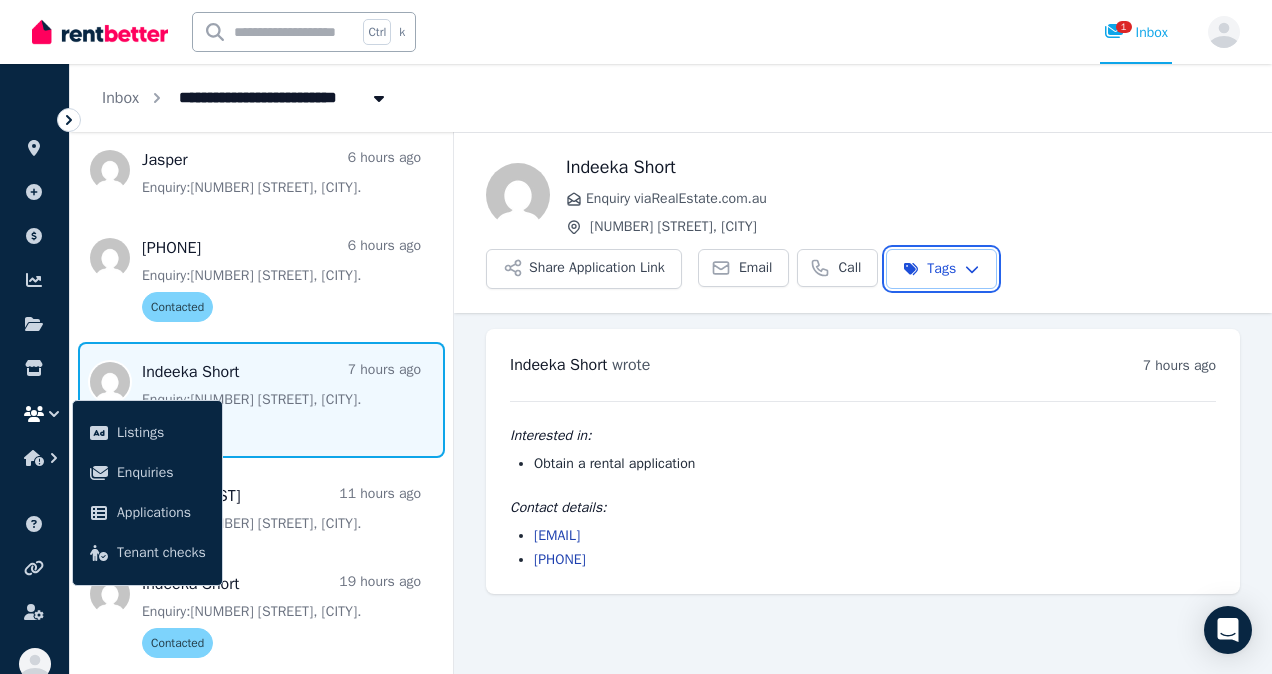 scroll, scrollTop: 218, scrollLeft: 0, axis: vertical 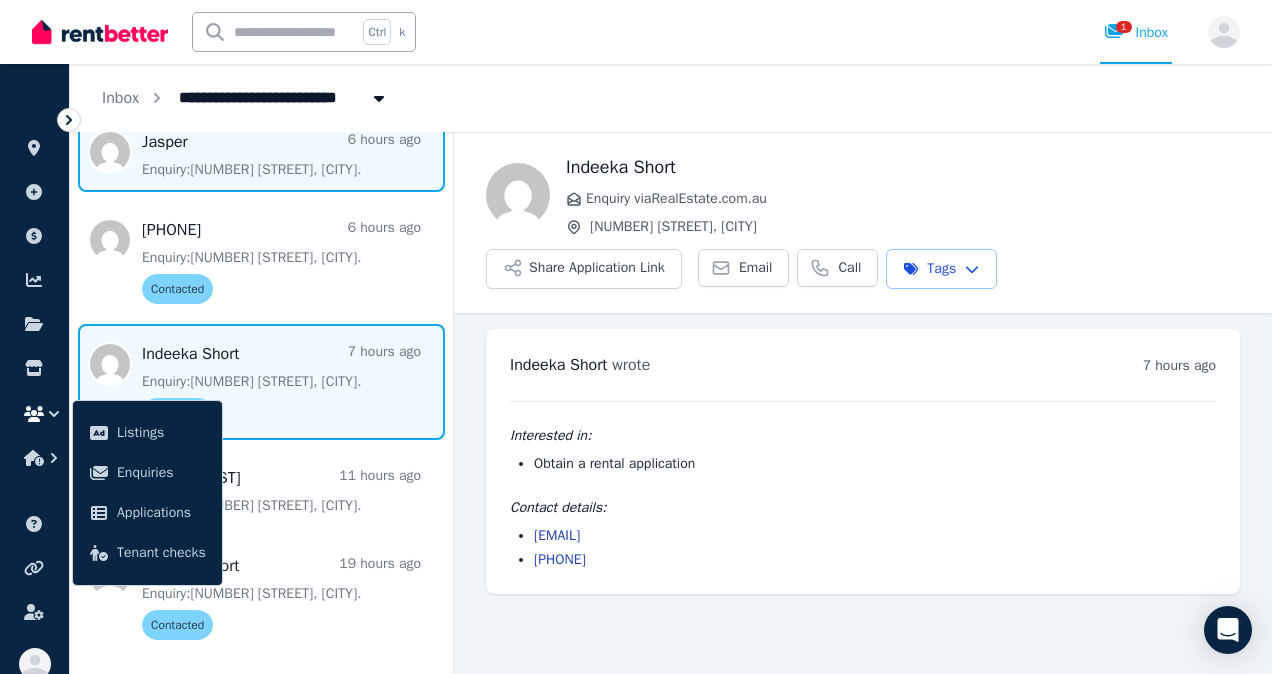 click at bounding box center [261, 152] 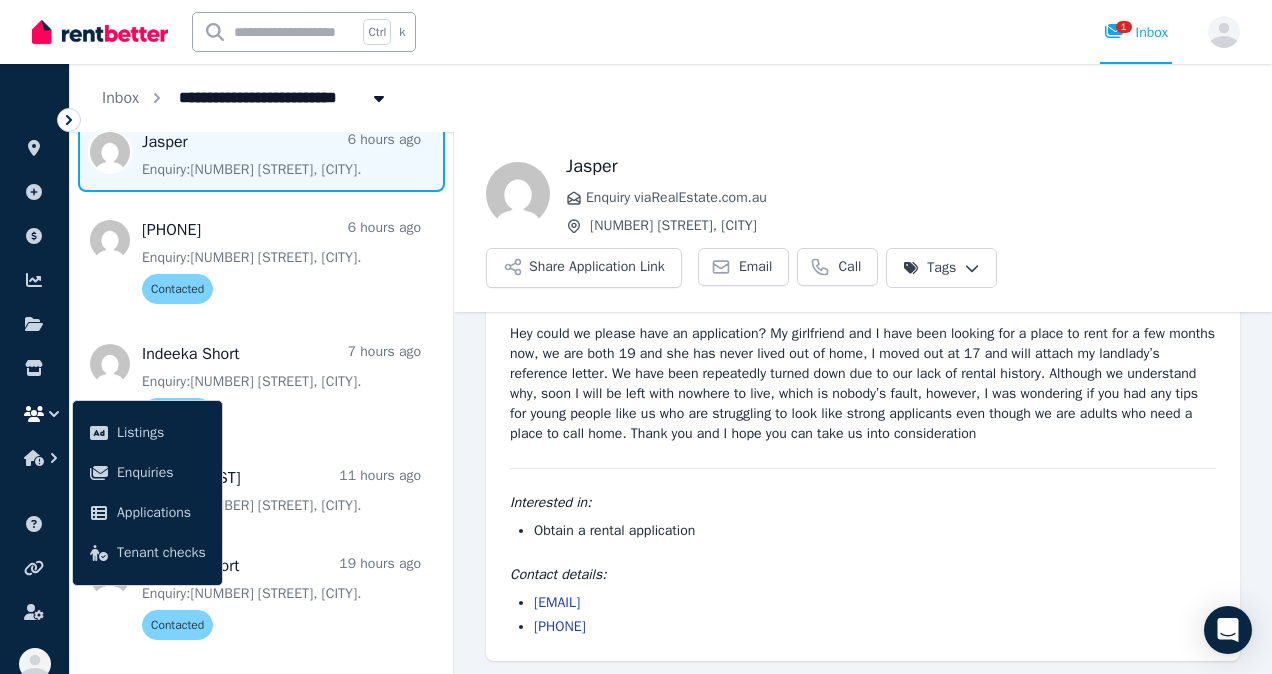 scroll, scrollTop: 72, scrollLeft: 0, axis: vertical 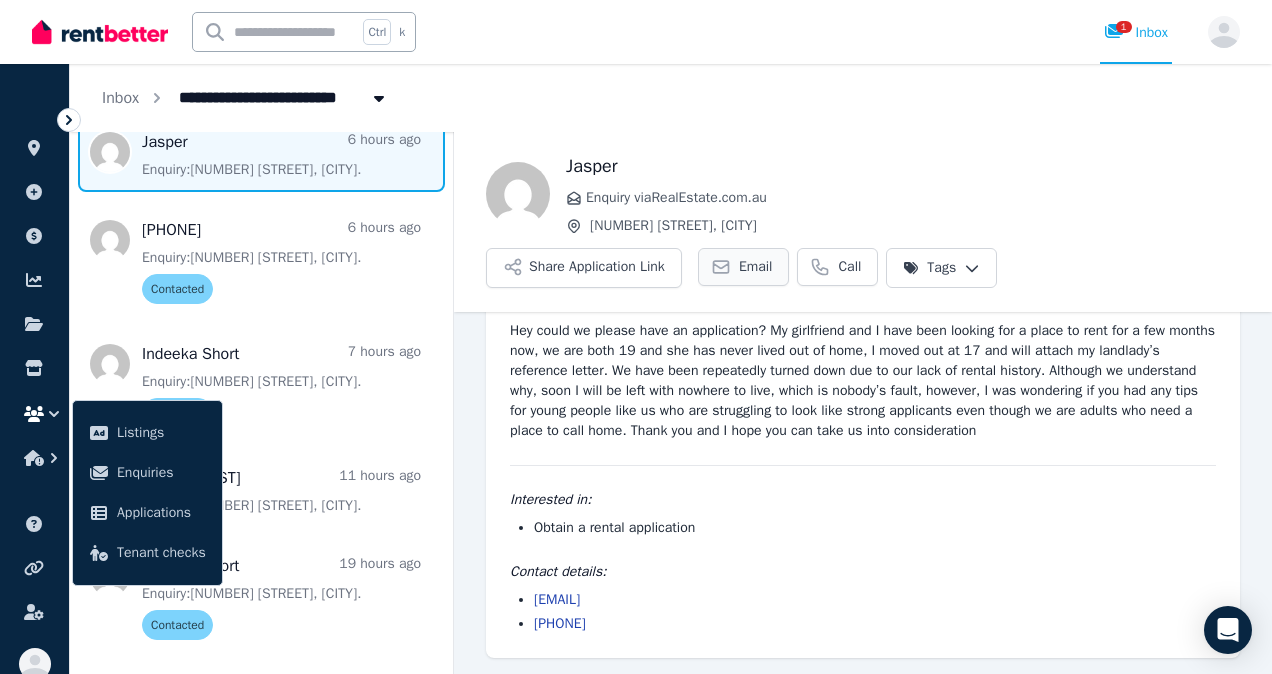 click on "Email" at bounding box center (744, 267) 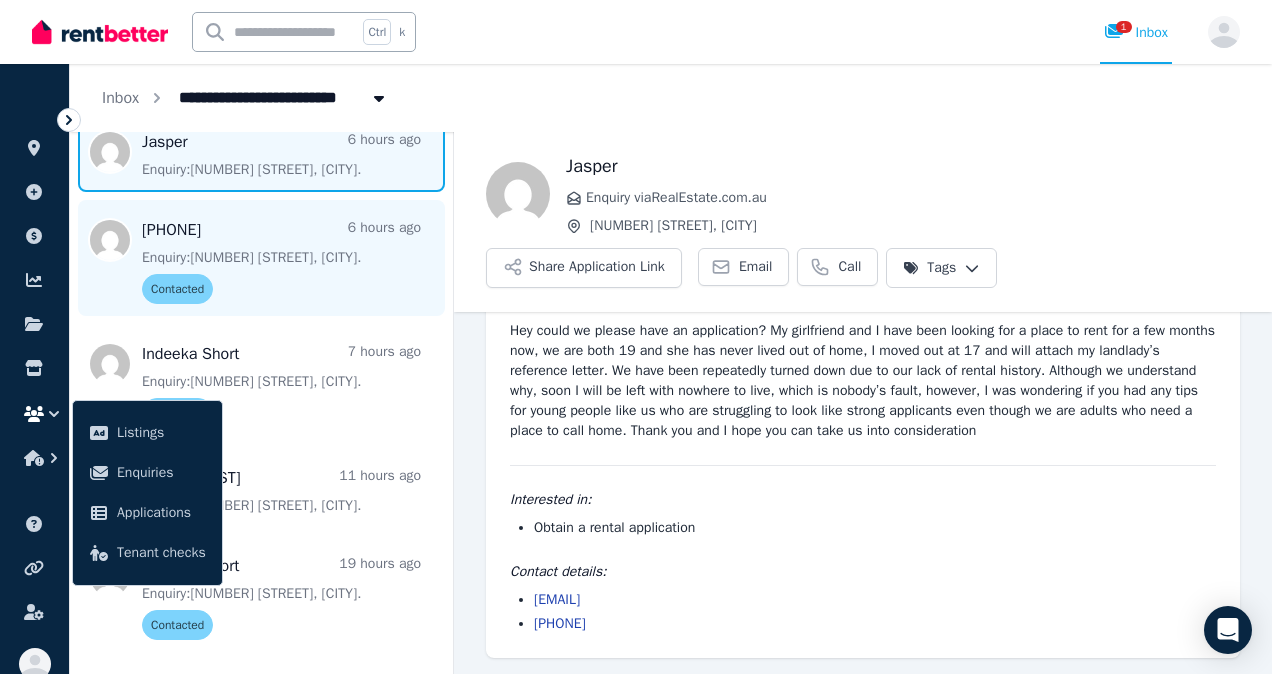 scroll, scrollTop: 77, scrollLeft: 0, axis: vertical 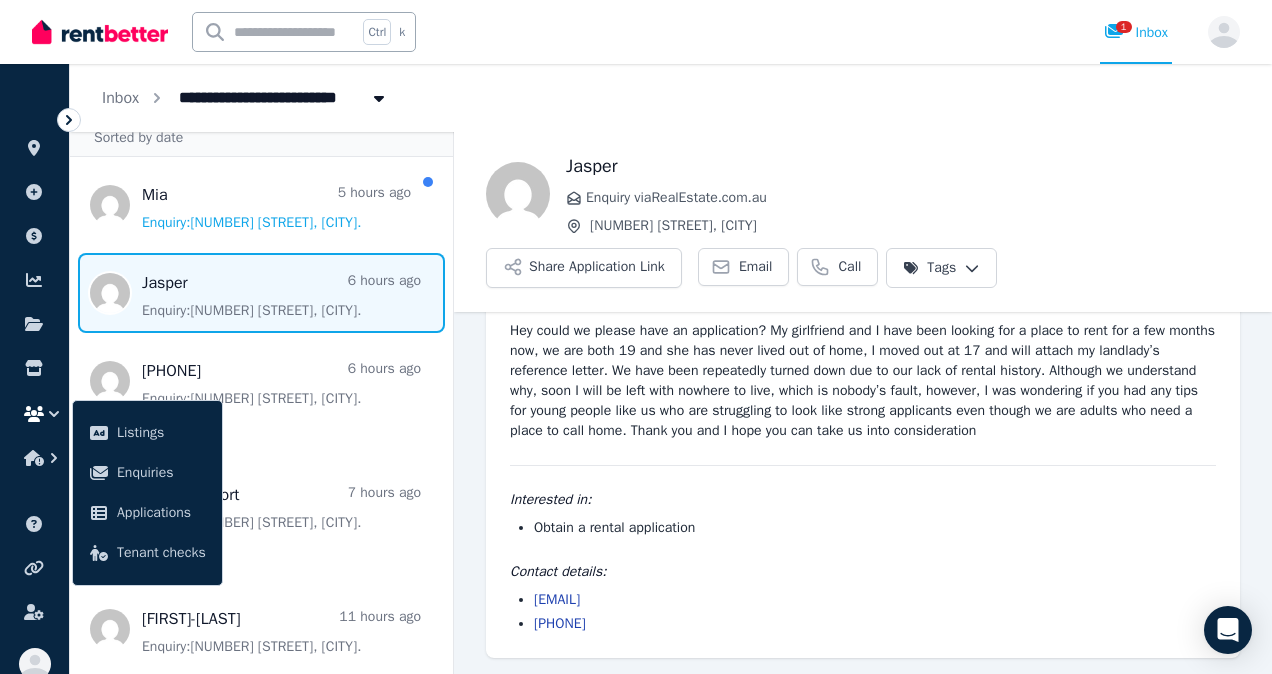 click on "**********" at bounding box center (636, 337) 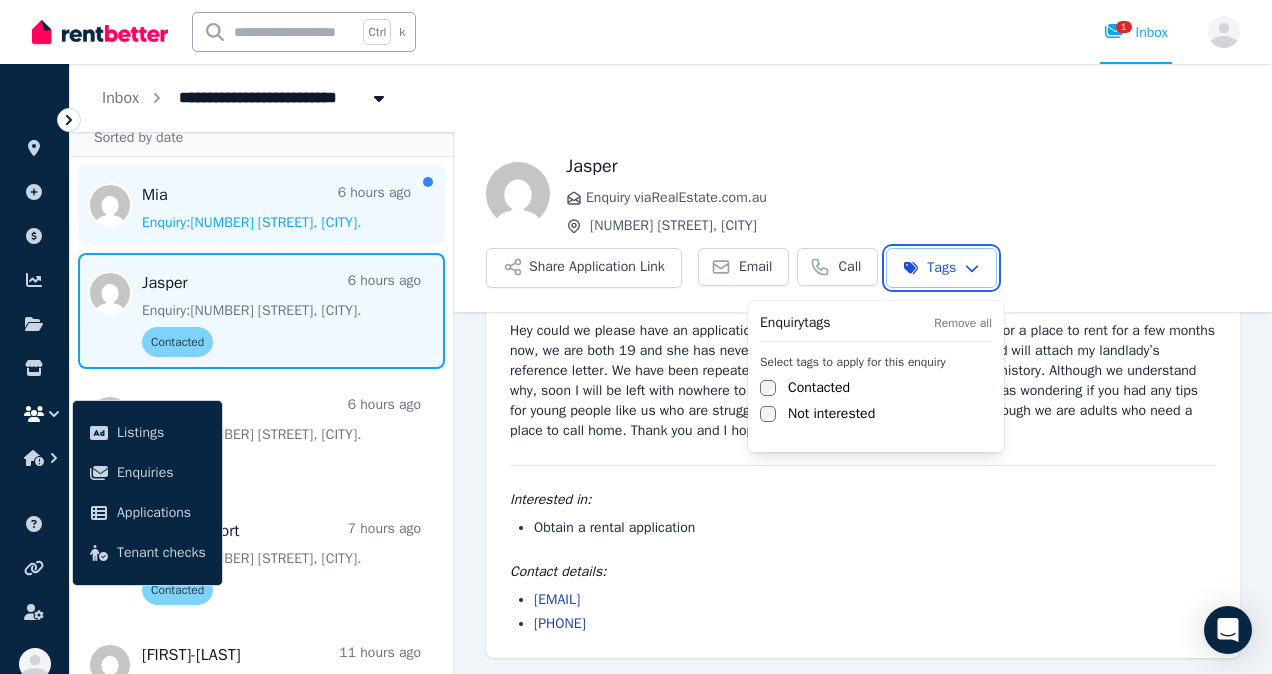 click on "**********" at bounding box center (636, 337) 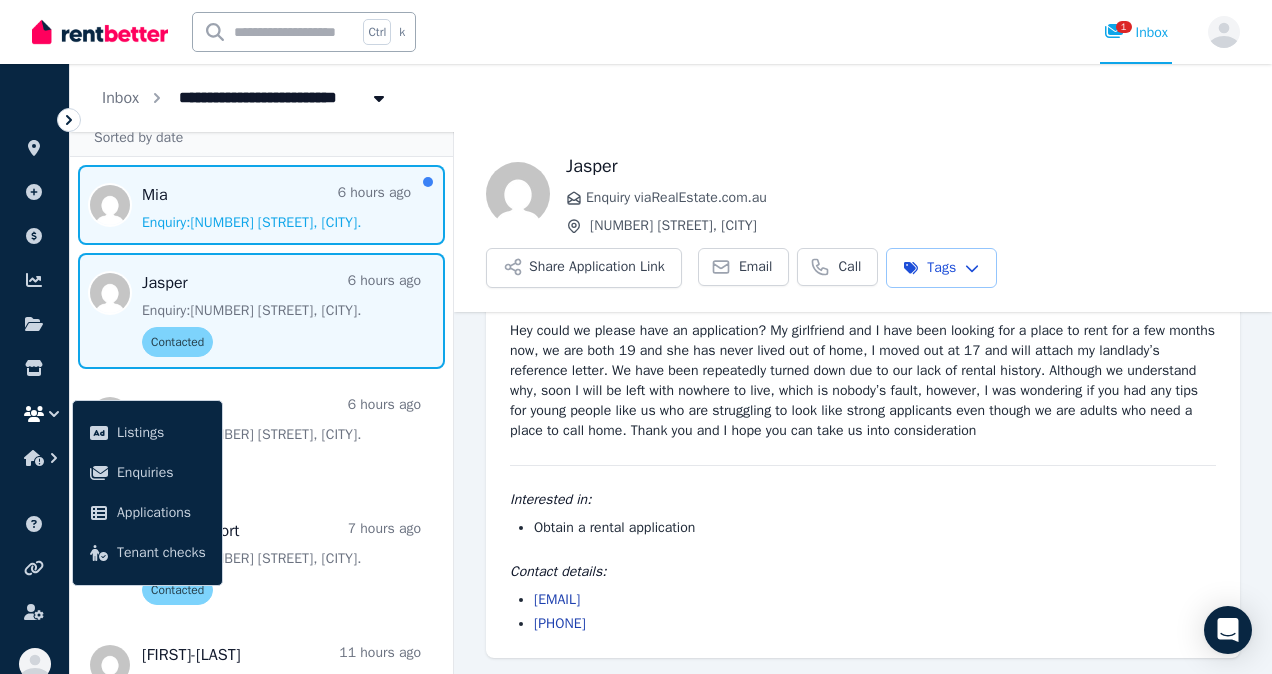 click at bounding box center (261, 205) 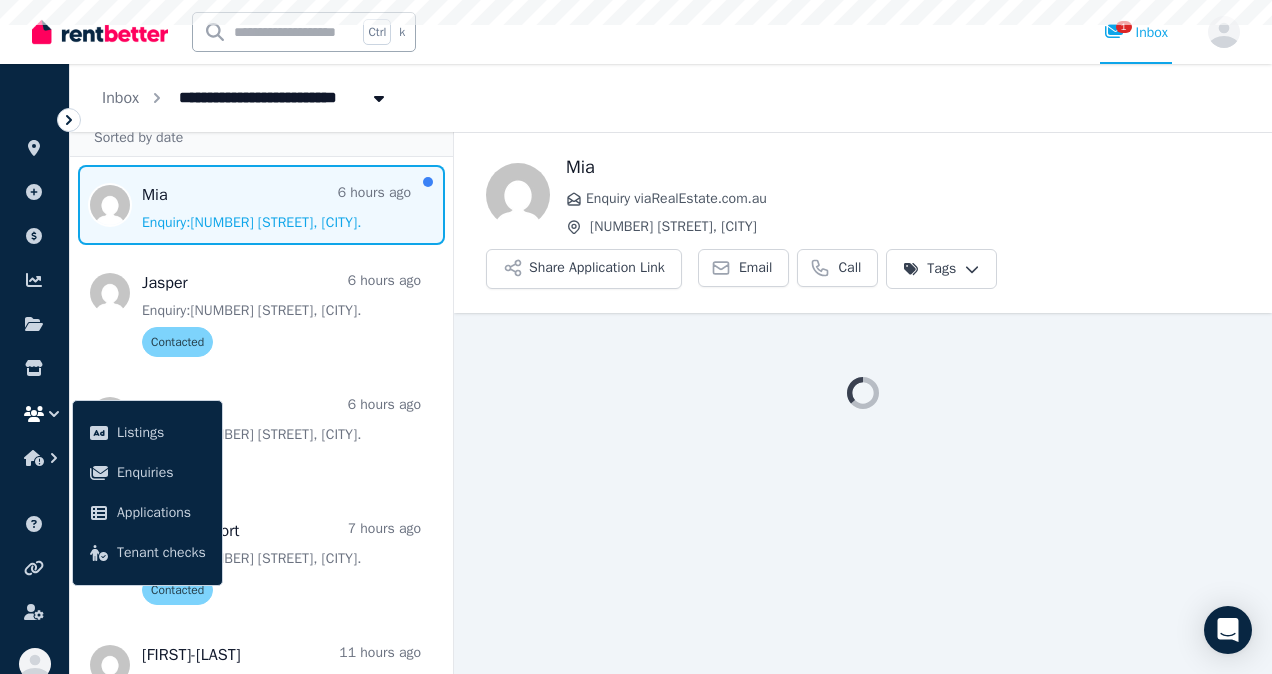 scroll, scrollTop: 0, scrollLeft: 0, axis: both 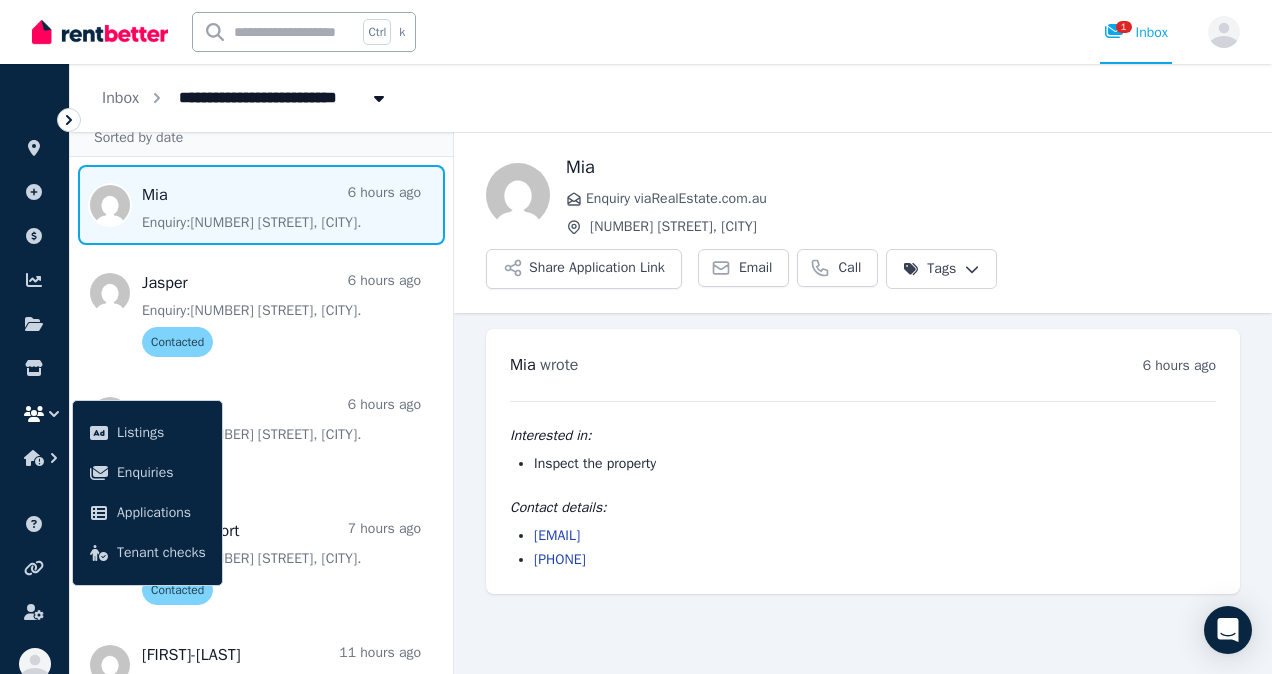 click at bounding box center (261, 205) 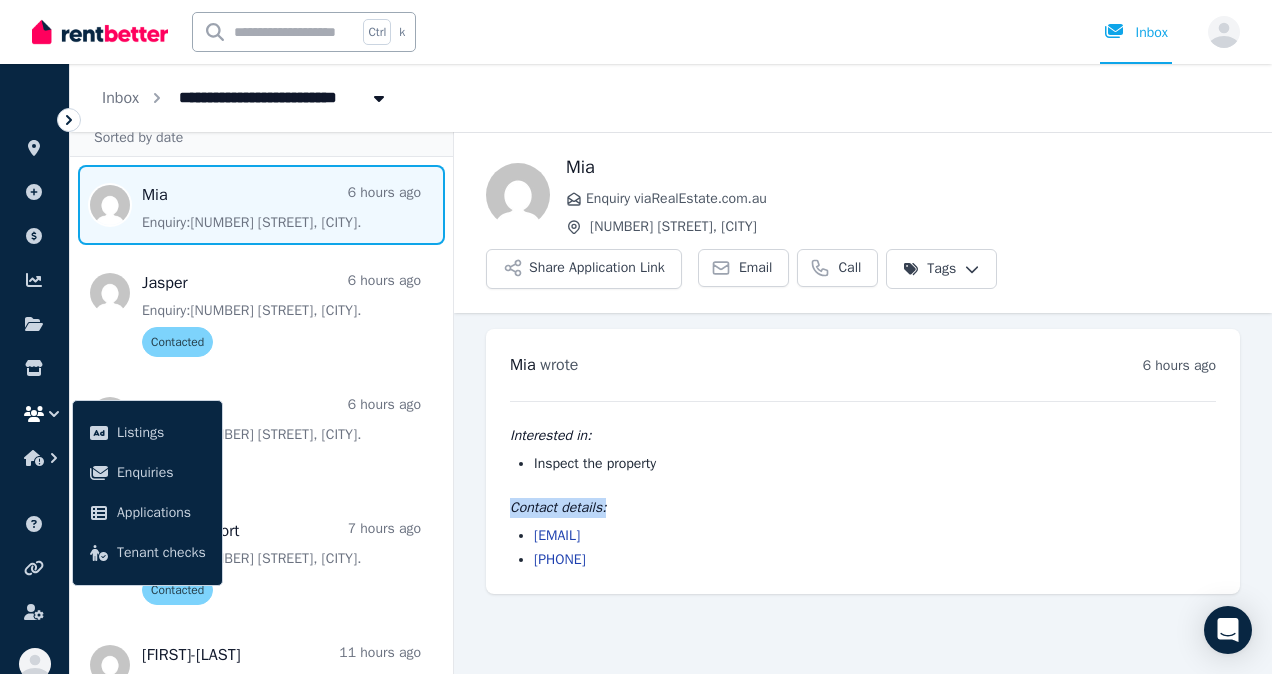 drag, startPoint x: 779, startPoint y: 515, endPoint x: 788, endPoint y: 473, distance: 42.953465 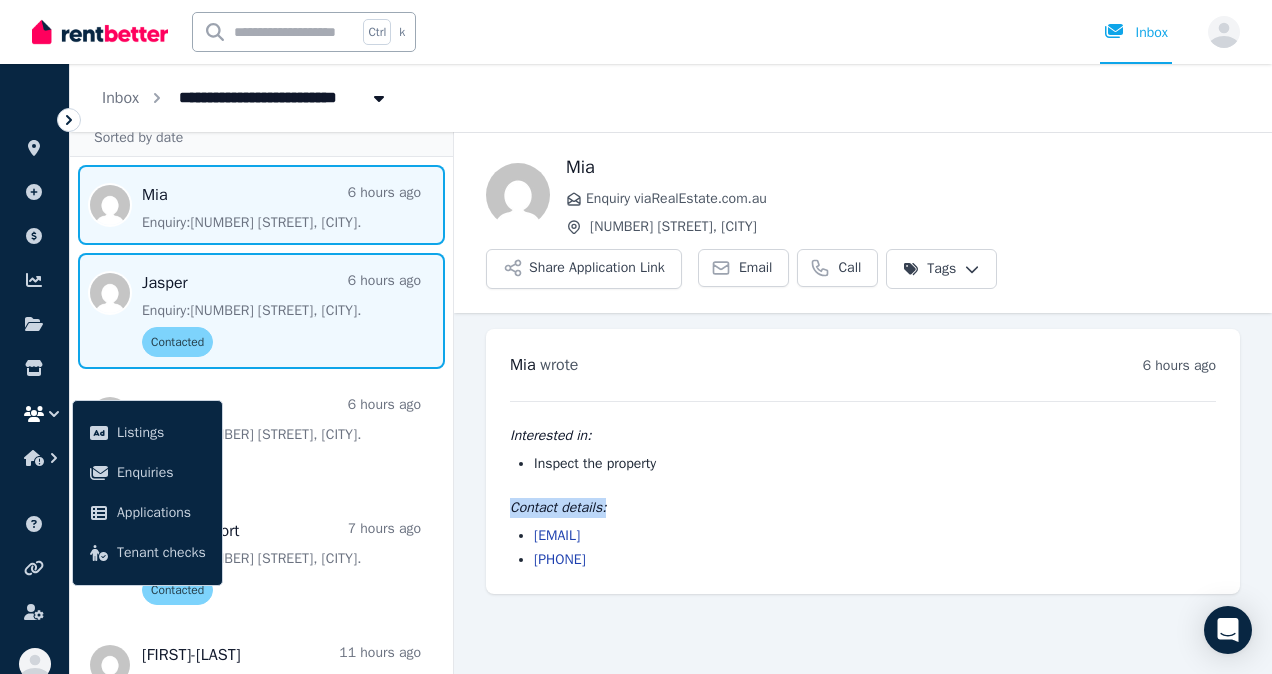 click at bounding box center (261, 311) 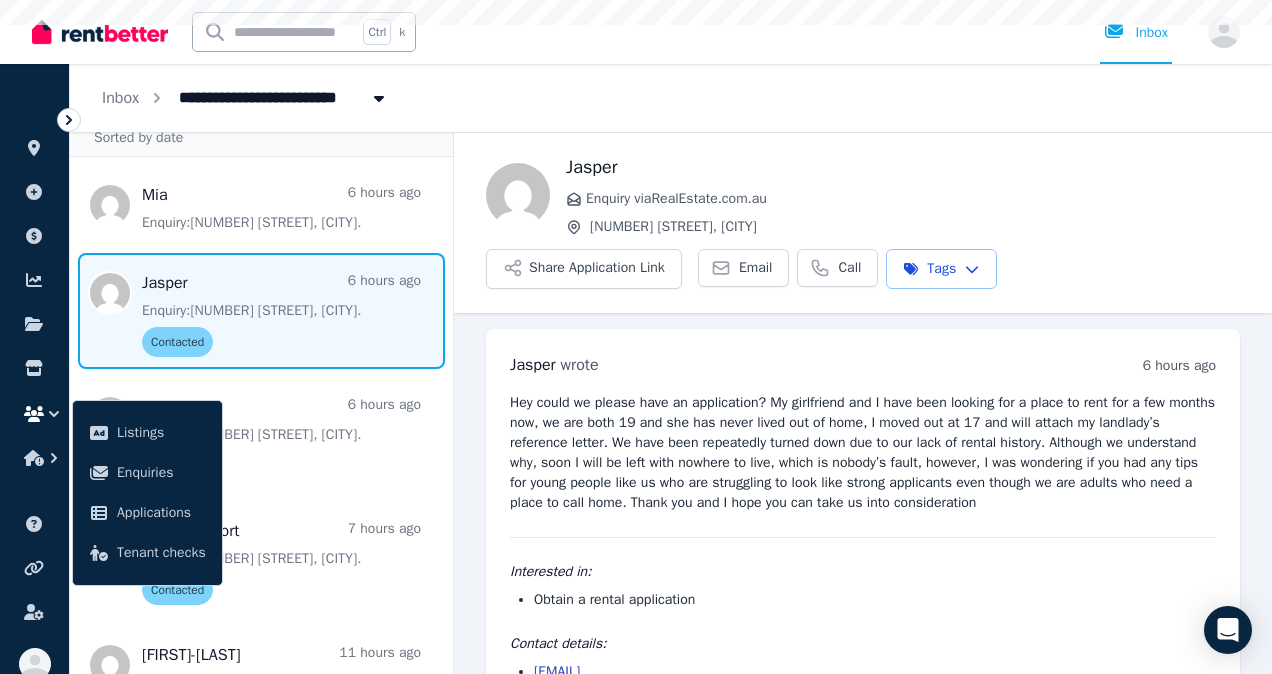 scroll, scrollTop: 72, scrollLeft: 0, axis: vertical 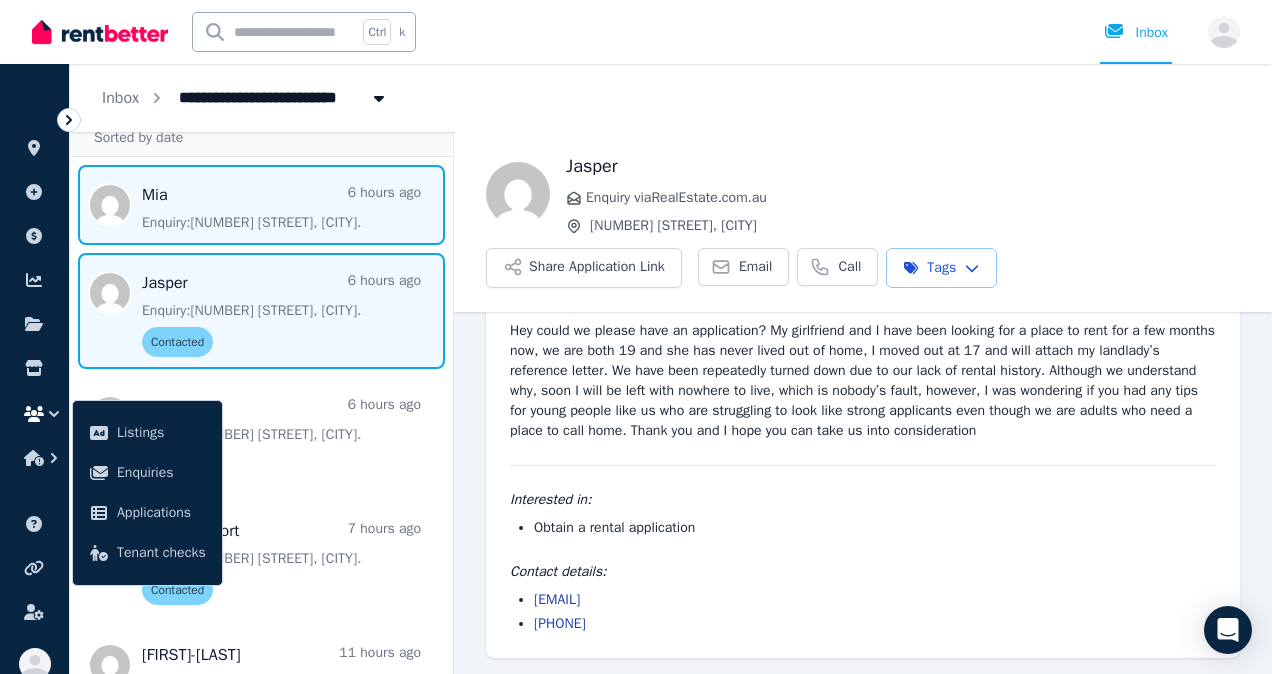 click at bounding box center [261, 205] 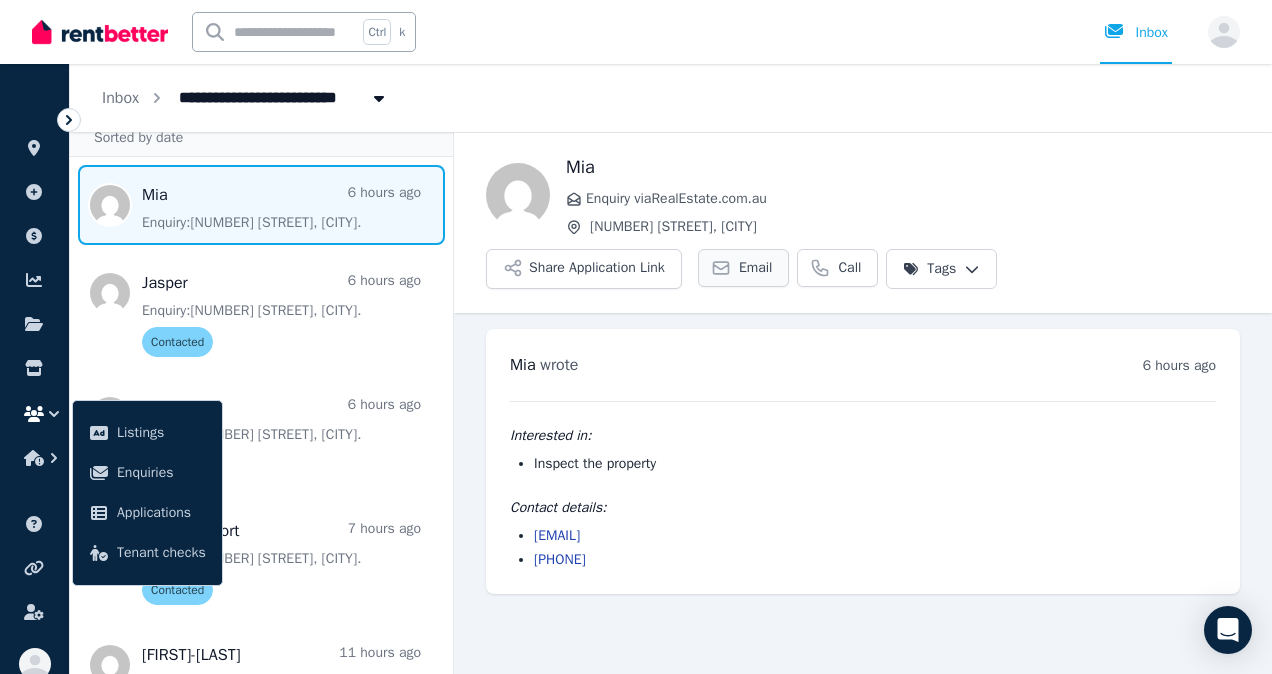 click on "Email" at bounding box center (756, 268) 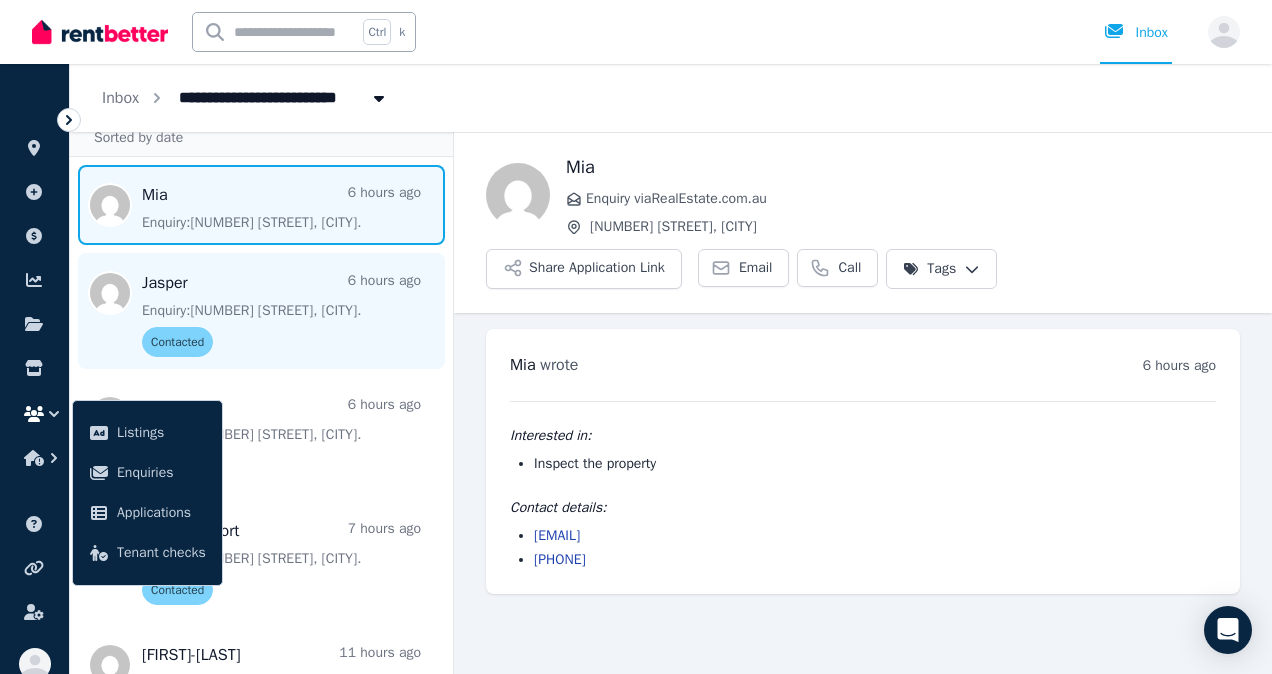 scroll, scrollTop: 0, scrollLeft: 0, axis: both 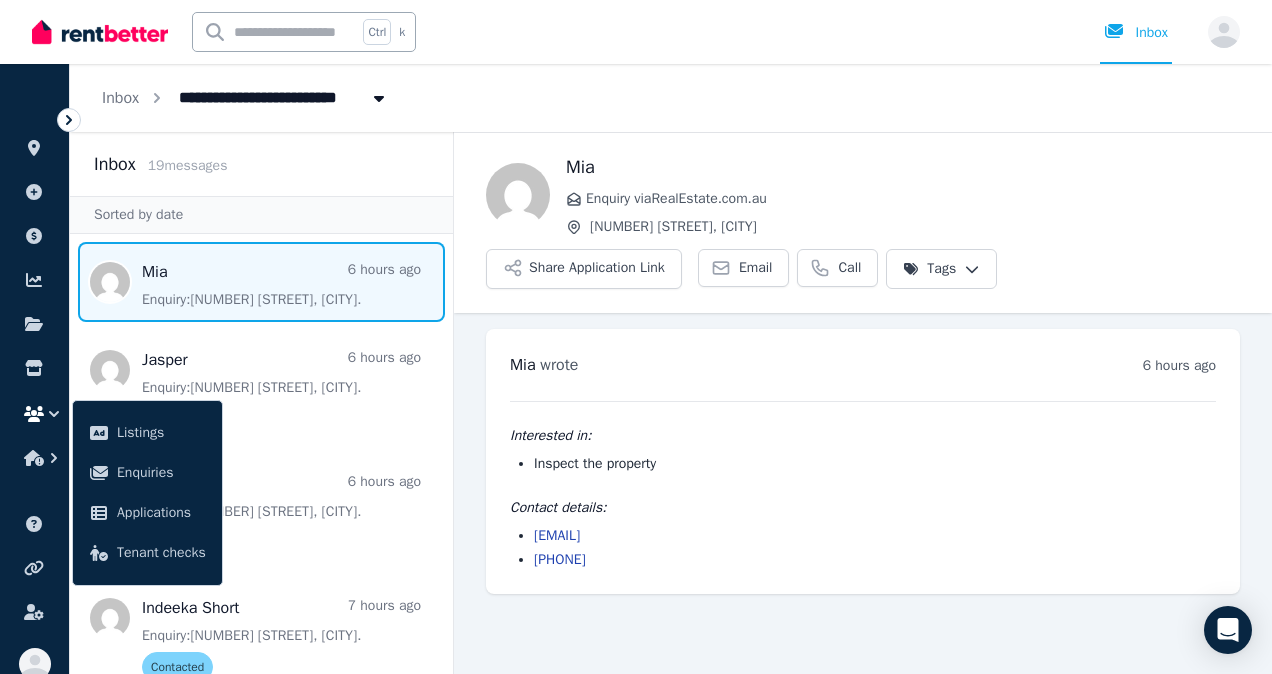 click on "**********" at bounding box center (636, 337) 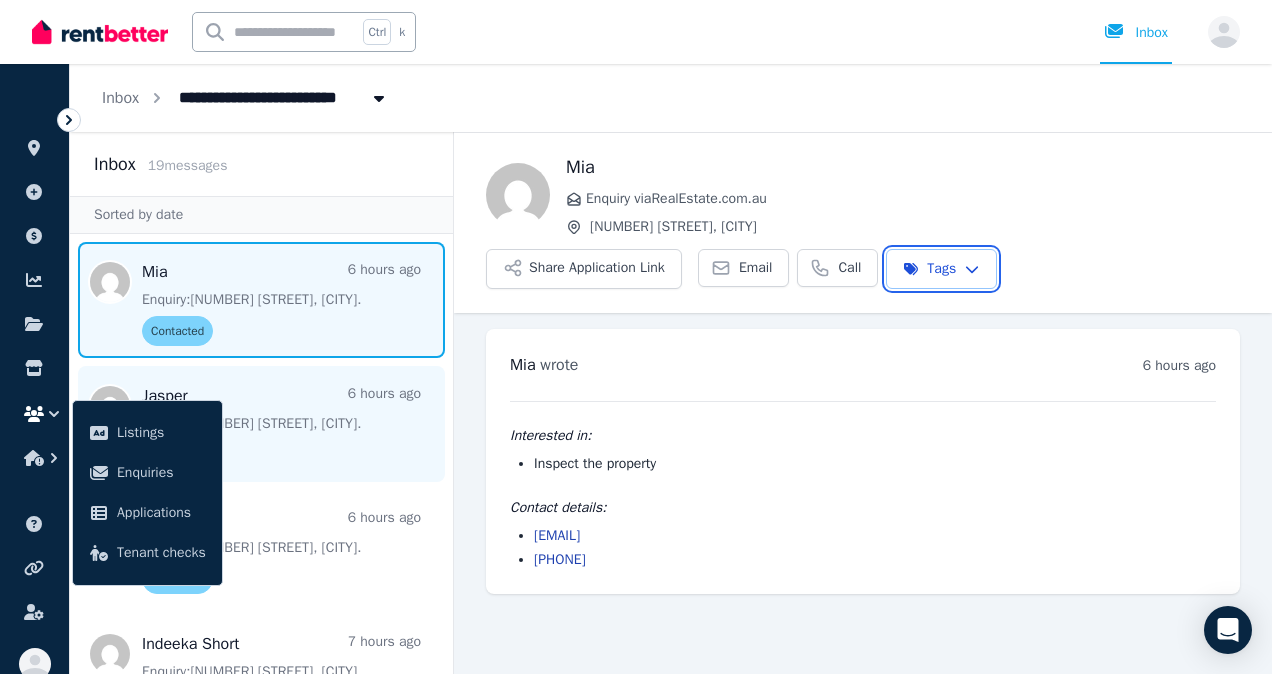 click on "**********" at bounding box center [636, 337] 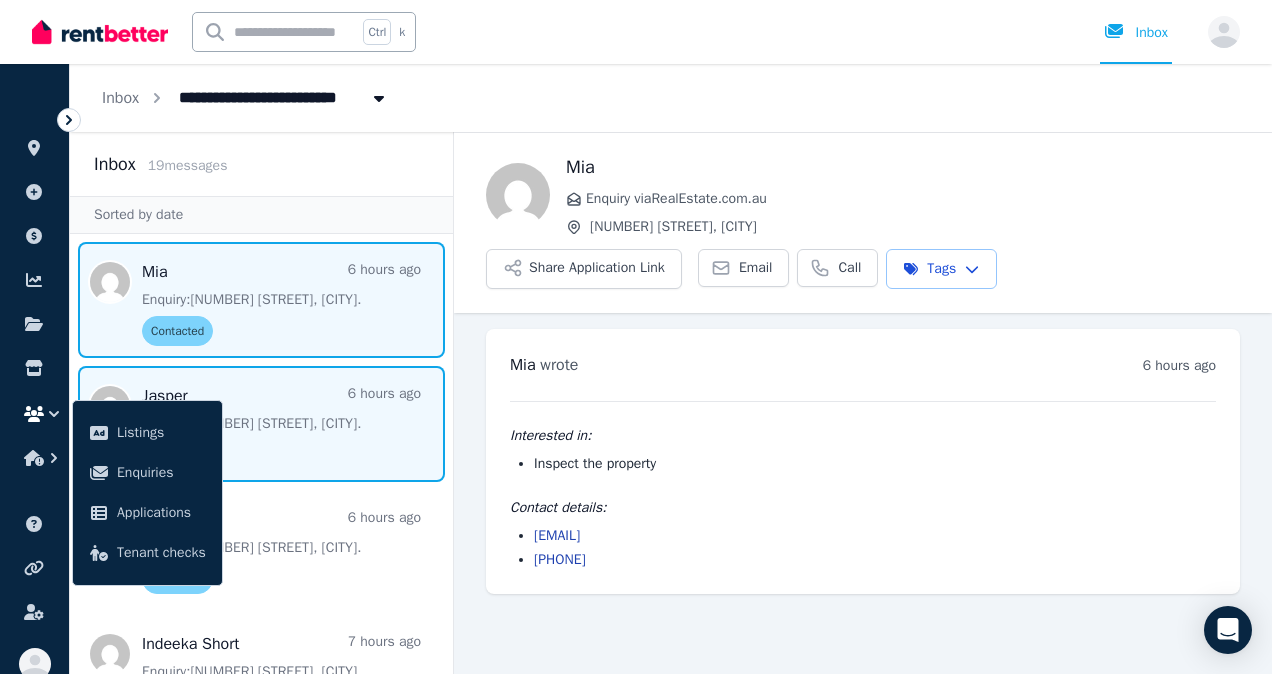 click at bounding box center (261, 424) 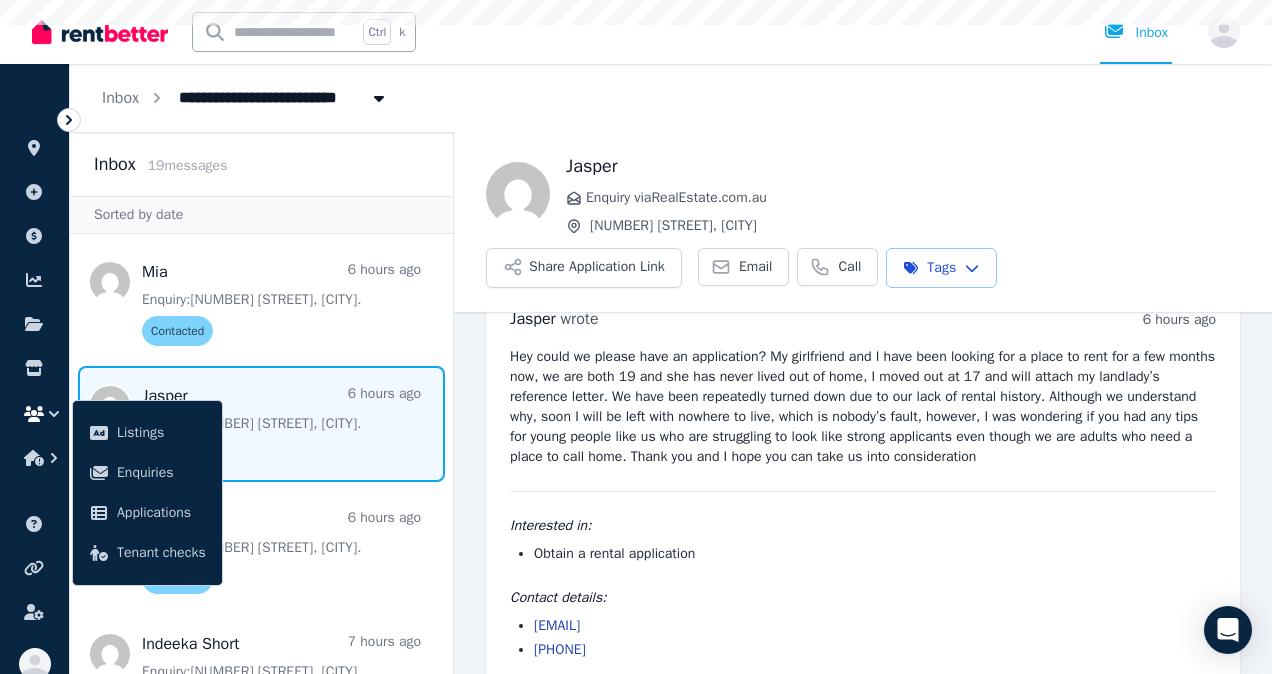 scroll, scrollTop: 72, scrollLeft: 0, axis: vertical 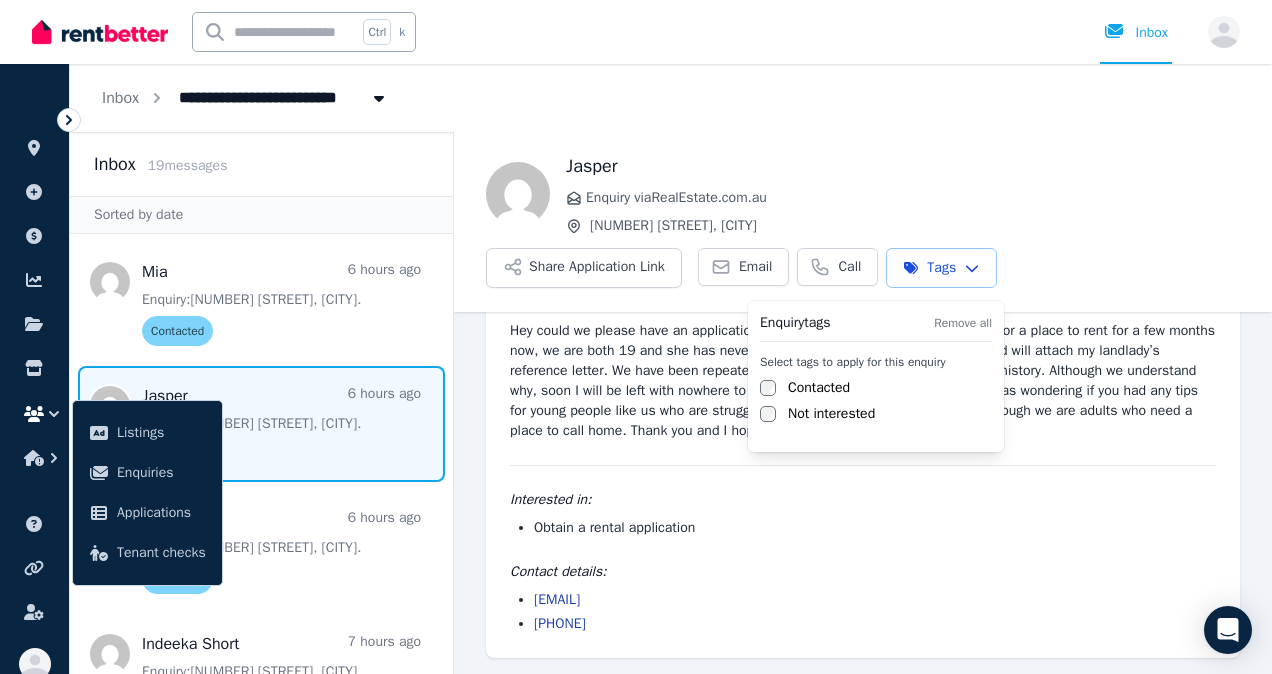 click on "**********" at bounding box center [636, 337] 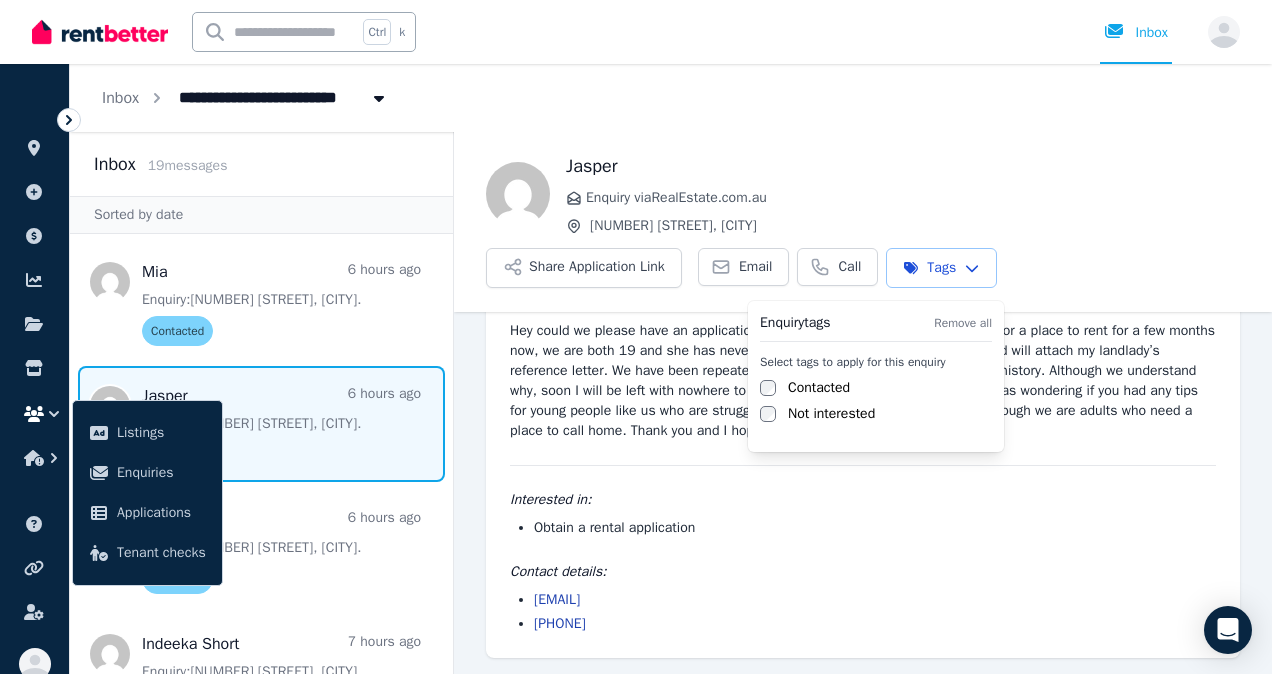 click on "Contacted" at bounding box center [819, 388] 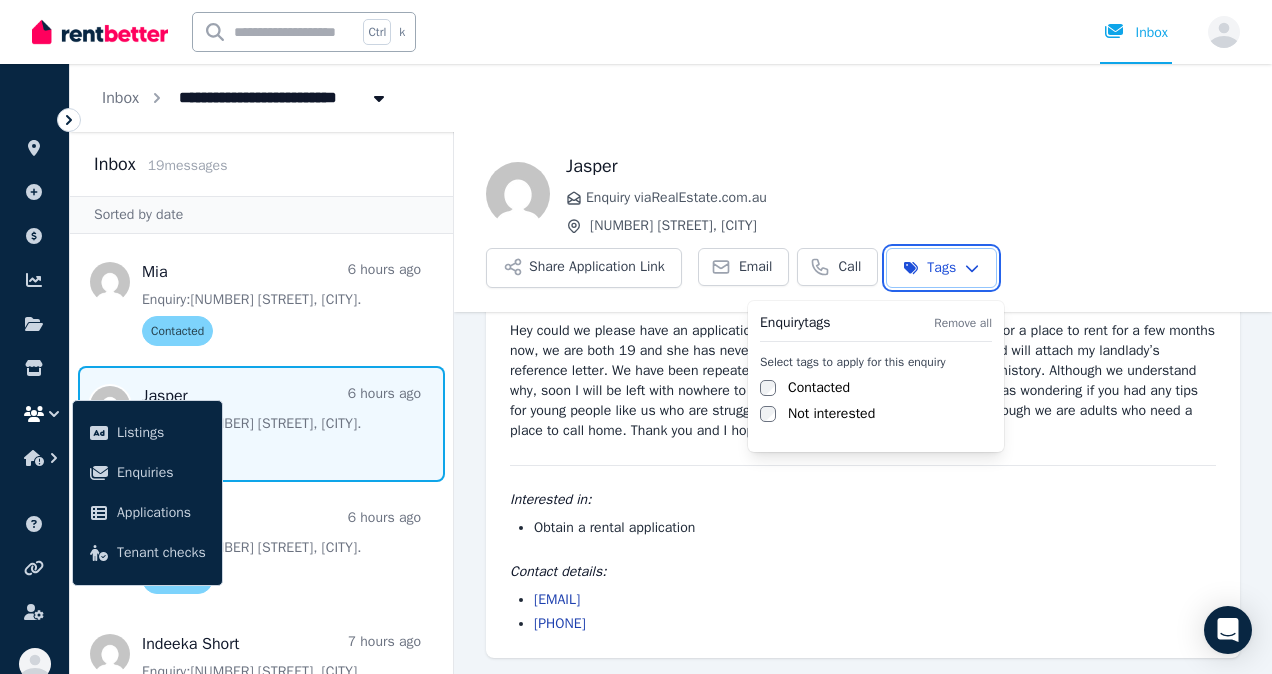 click on "**********" at bounding box center [636, 337] 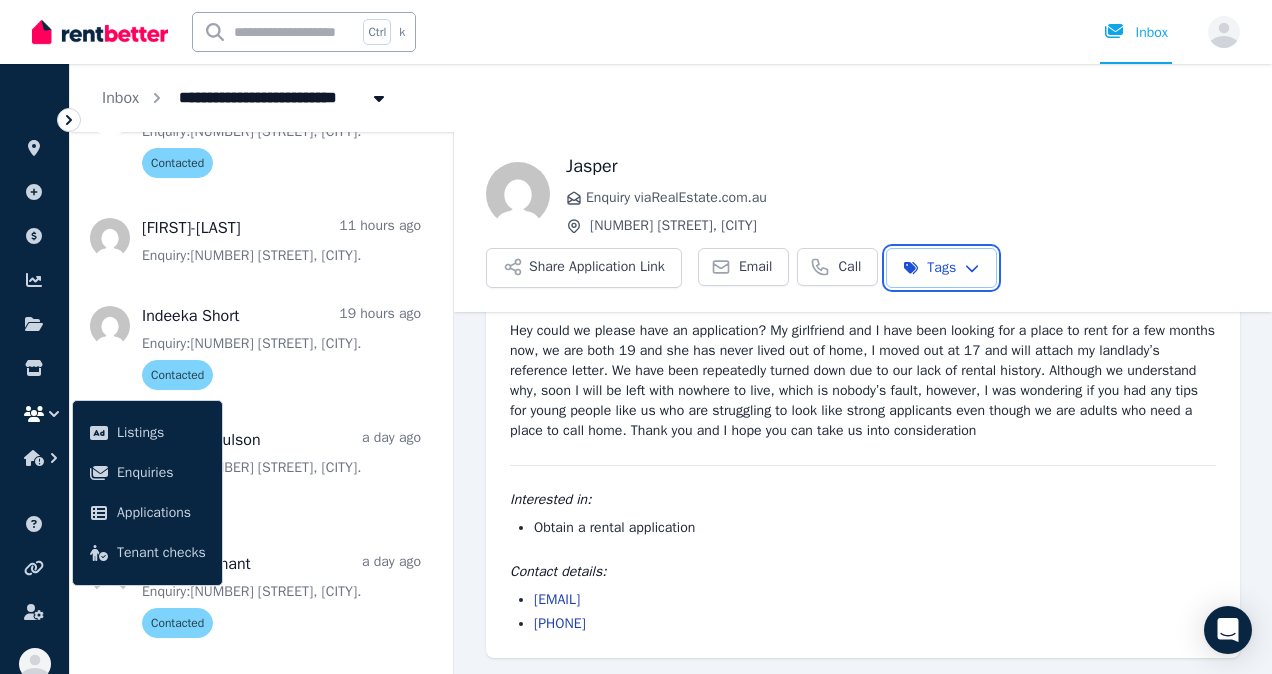 scroll, scrollTop: 545, scrollLeft: 0, axis: vertical 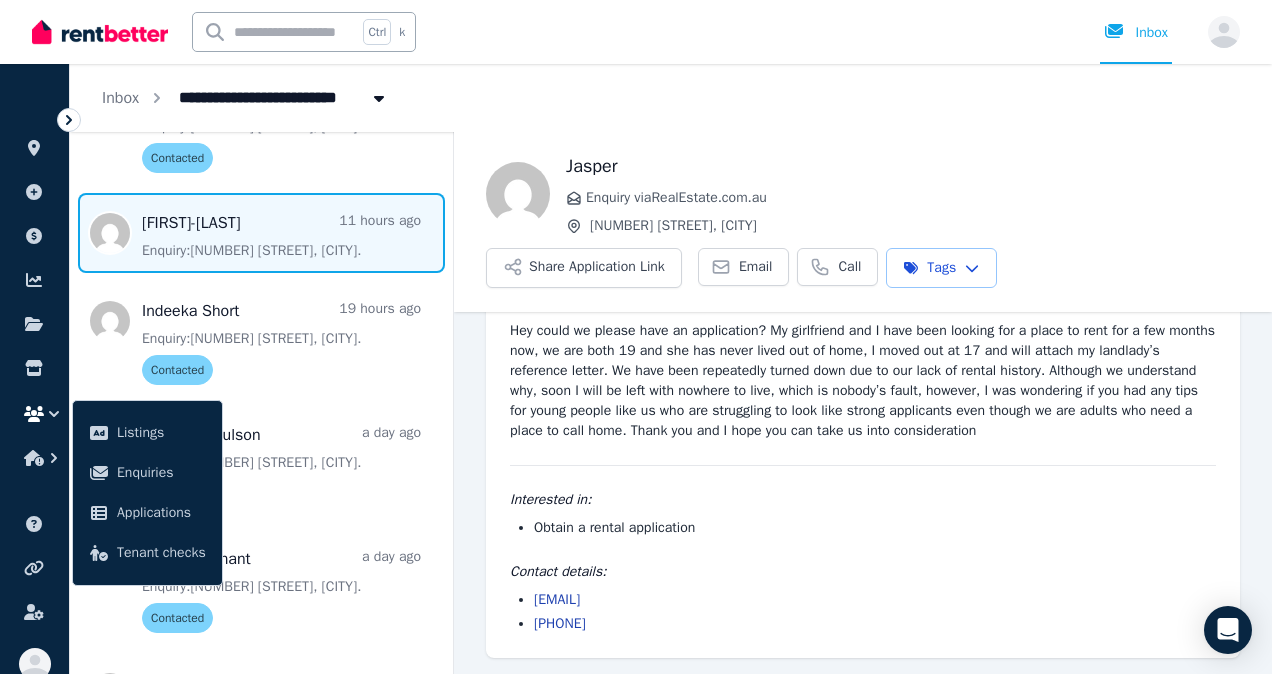 click at bounding box center [261, 233] 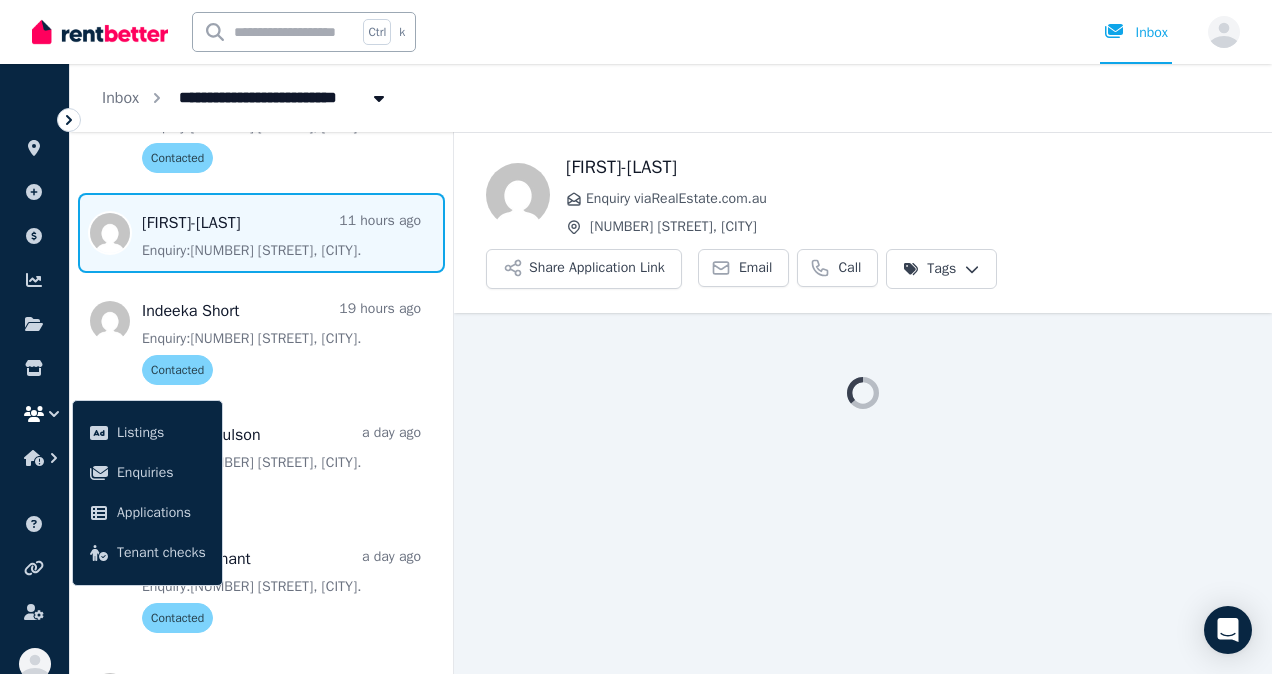 scroll, scrollTop: 0, scrollLeft: 0, axis: both 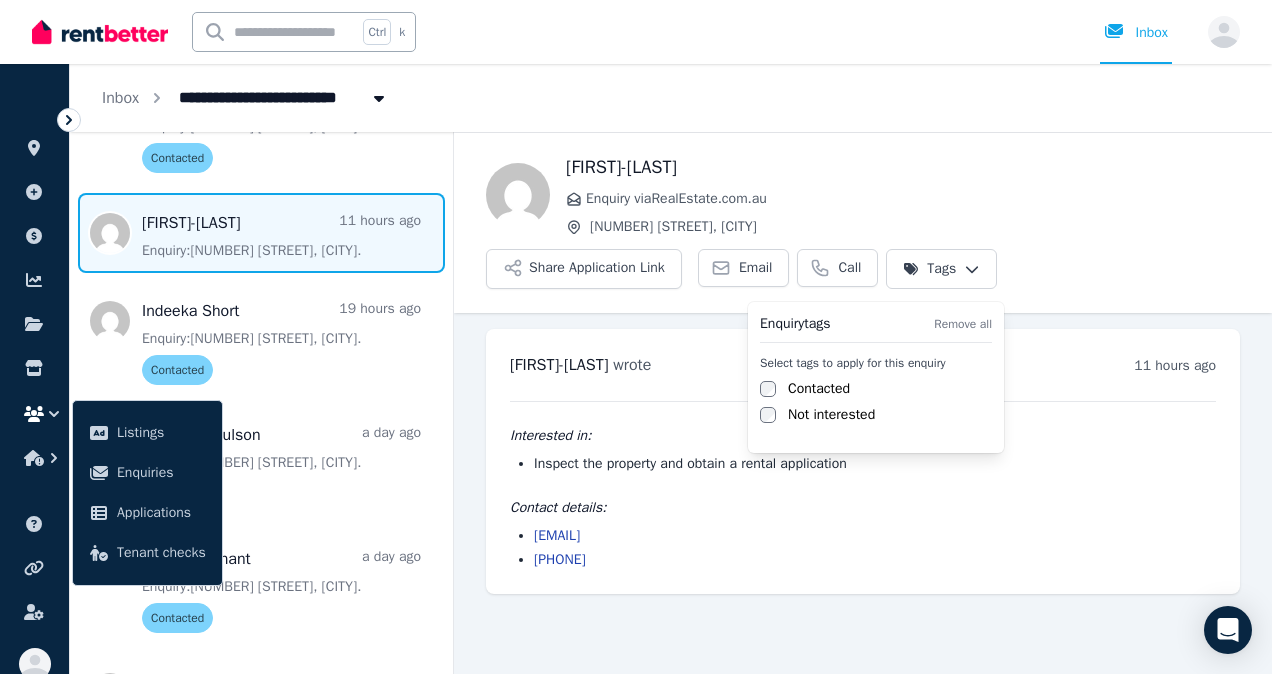 click on "**********" at bounding box center (636, 337) 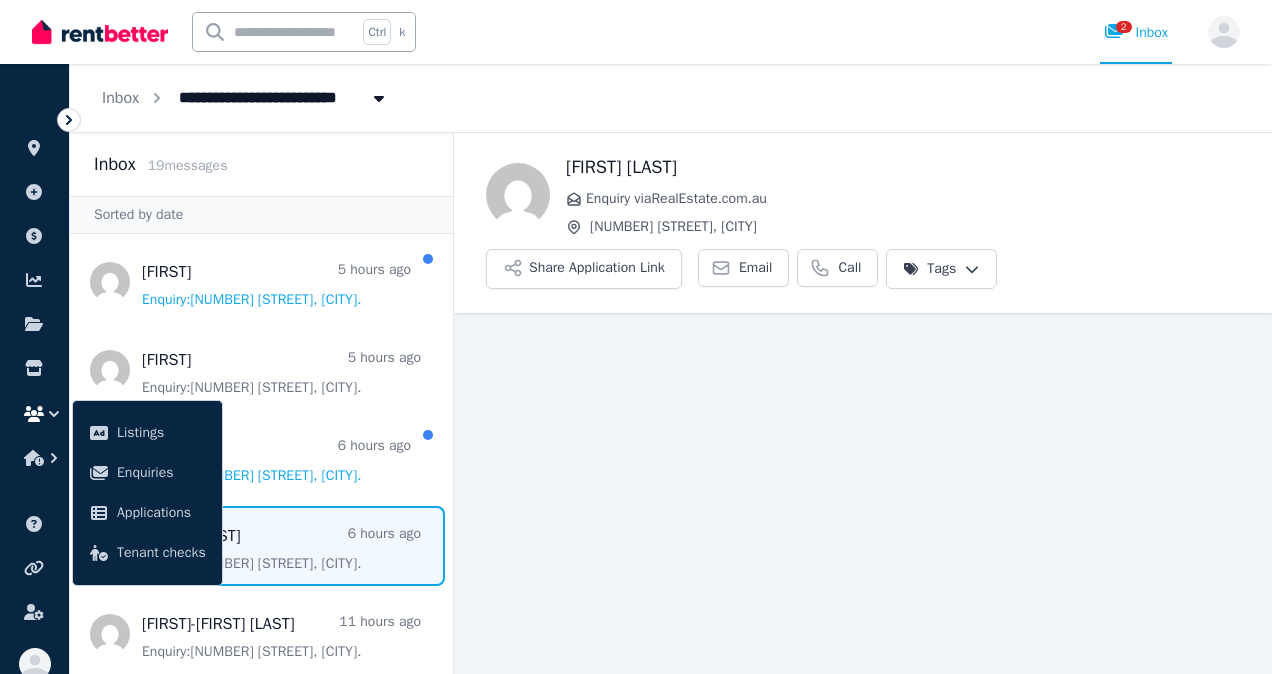 scroll, scrollTop: 0, scrollLeft: 0, axis: both 